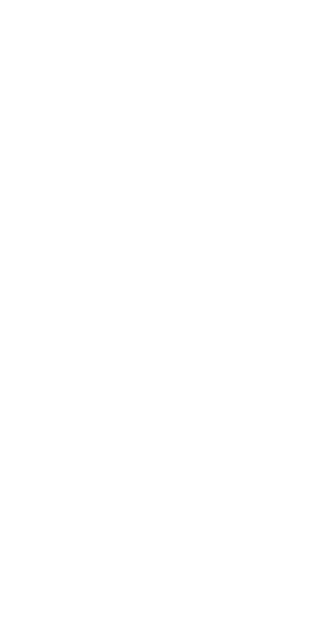 scroll, scrollTop: 0, scrollLeft: 0, axis: both 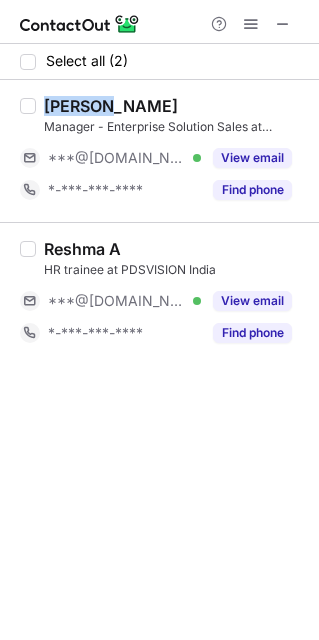 drag, startPoint x: 108, startPoint y: 99, endPoint x: 48, endPoint y: 102, distance: 60.074955 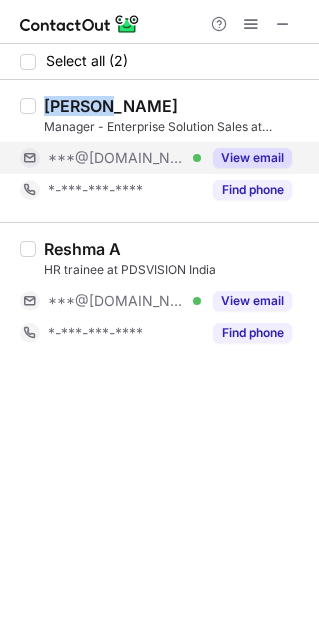 click on "View email" at bounding box center [252, 158] 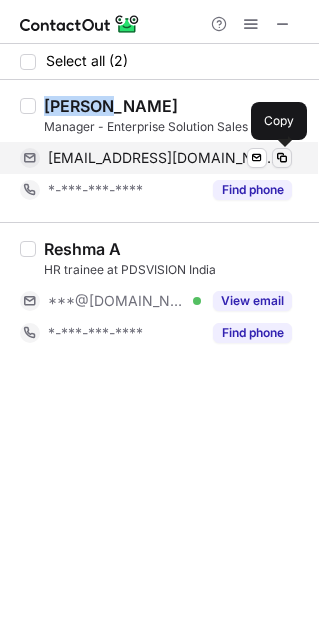 click at bounding box center (282, 158) 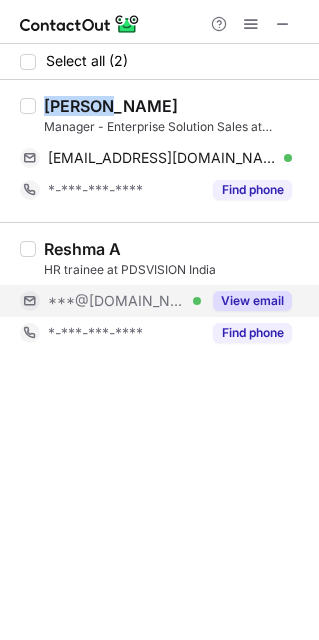 click on "View email" at bounding box center (252, 301) 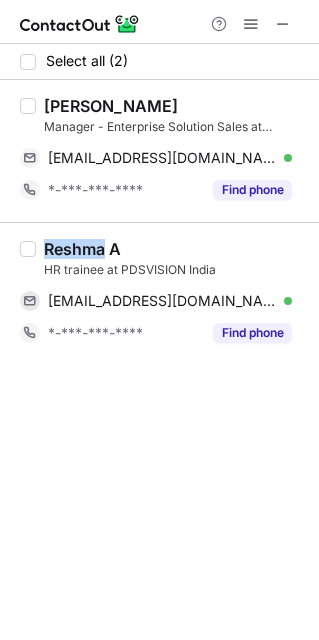 drag, startPoint x: 103, startPoint y: 249, endPoint x: 37, endPoint y: 253, distance: 66.1211 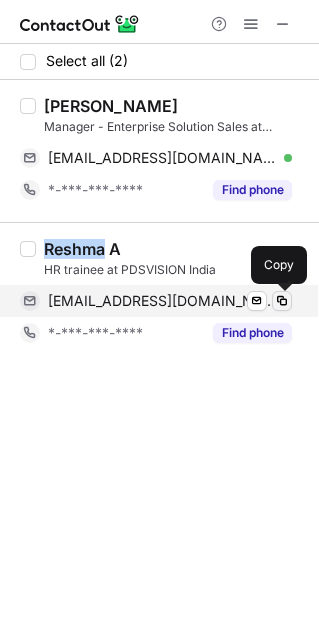 click at bounding box center [282, 301] 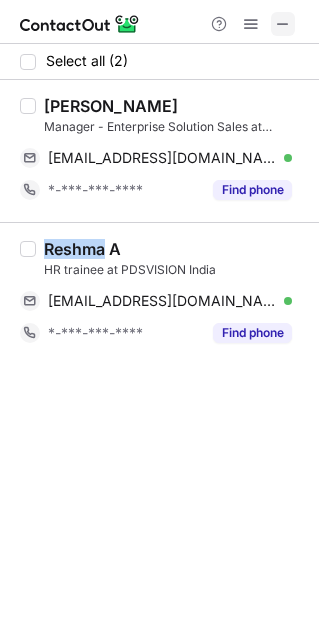 click at bounding box center [283, 24] 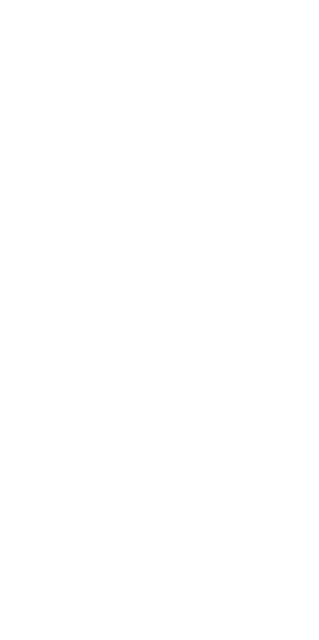 scroll, scrollTop: 0, scrollLeft: 0, axis: both 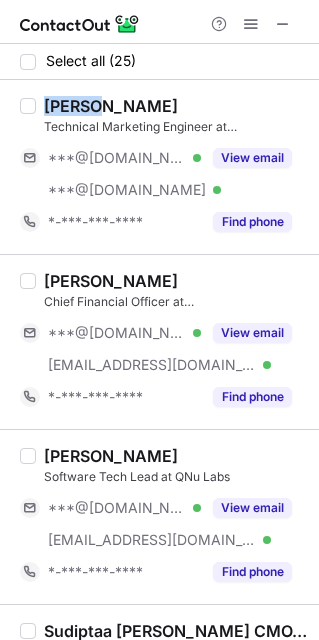 drag, startPoint x: 99, startPoint y: 104, endPoint x: 43, endPoint y: 103, distance: 56.008926 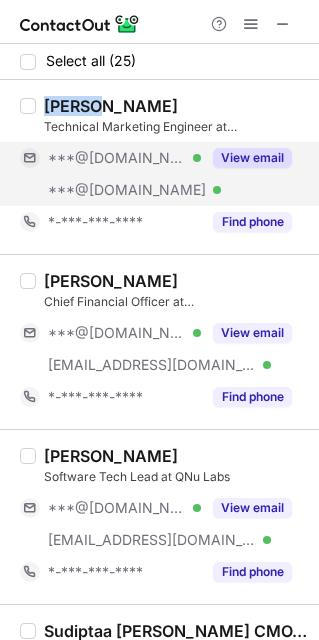 click on "View email" at bounding box center [252, 158] 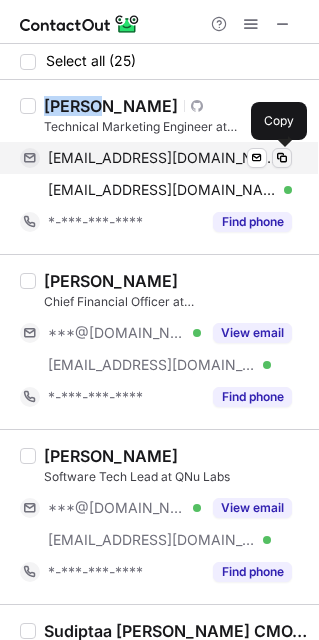 click at bounding box center (282, 158) 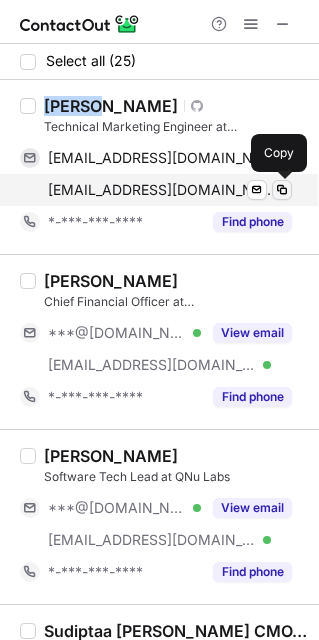 click at bounding box center (282, 190) 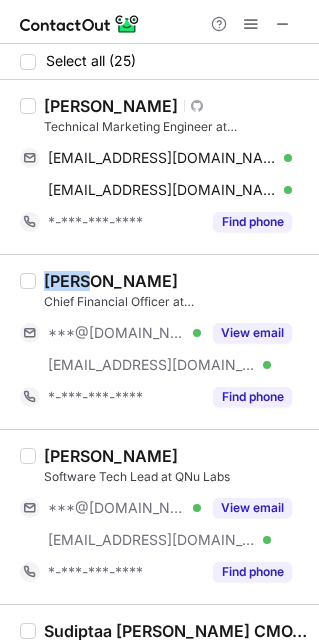 drag, startPoint x: 90, startPoint y: 281, endPoint x: 45, endPoint y: 280, distance: 45.01111 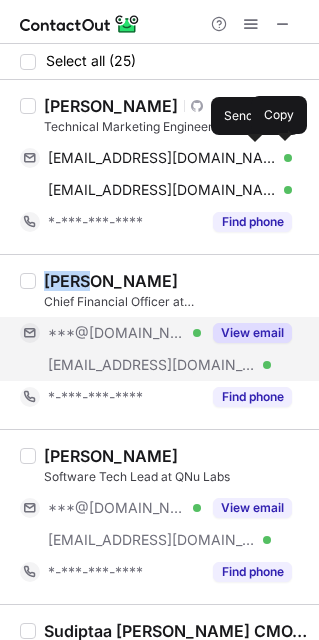 click on "View email" at bounding box center (252, 333) 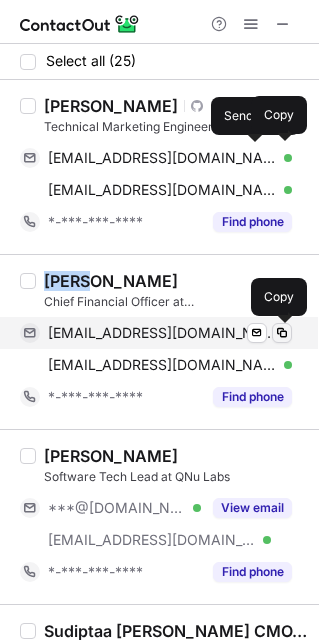 click at bounding box center (282, 333) 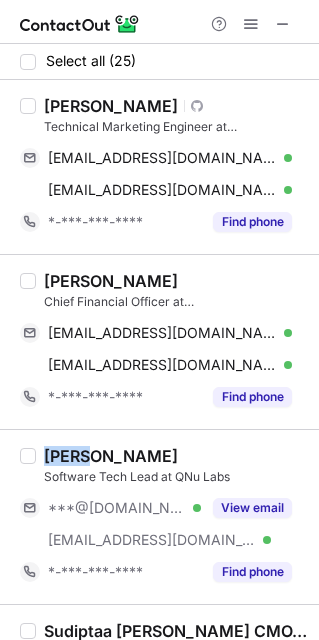 drag, startPoint x: 81, startPoint y: 453, endPoint x: 46, endPoint y: 453, distance: 35 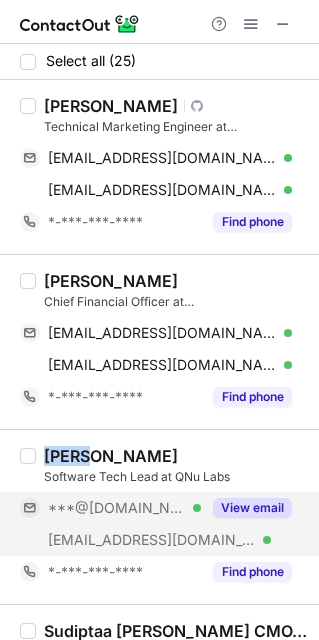 click on "View email" at bounding box center (252, 508) 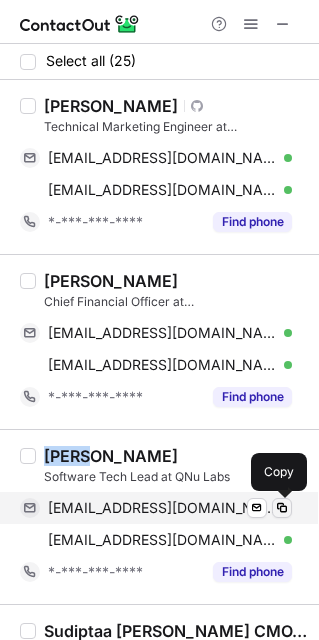 click at bounding box center [282, 508] 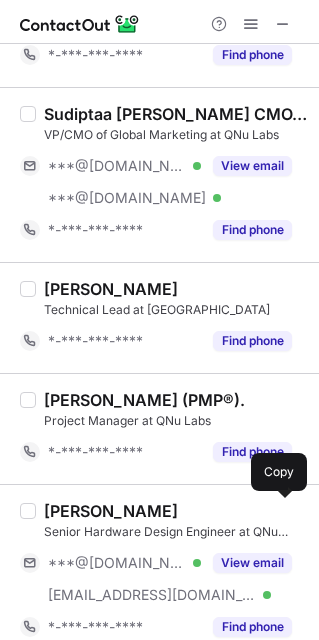 scroll, scrollTop: 508, scrollLeft: 0, axis: vertical 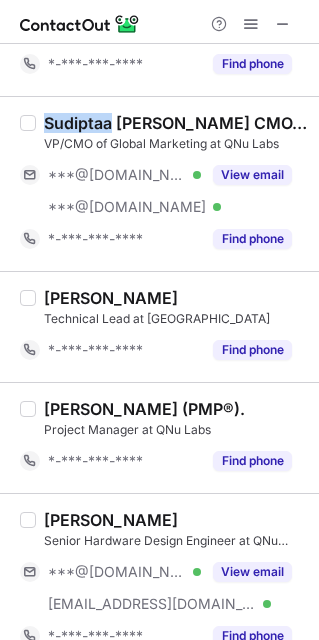 drag, startPoint x: 111, startPoint y: 119, endPoint x: 46, endPoint y: 121, distance: 65.03076 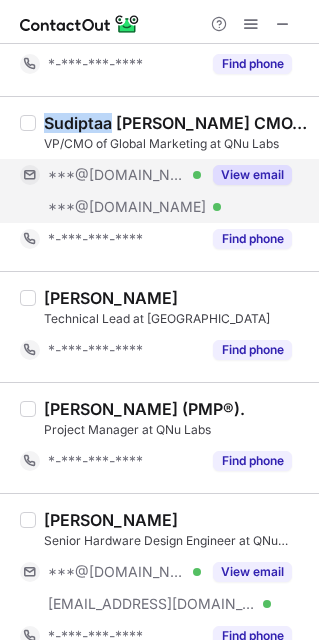 click on "View email" at bounding box center (252, 175) 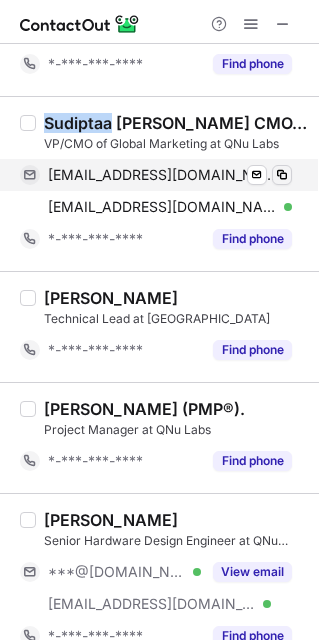 click at bounding box center [282, 175] 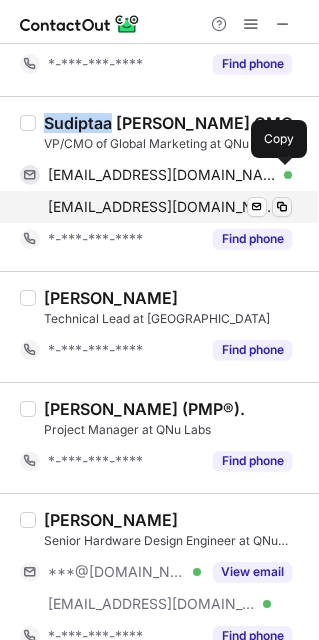 click at bounding box center (282, 207) 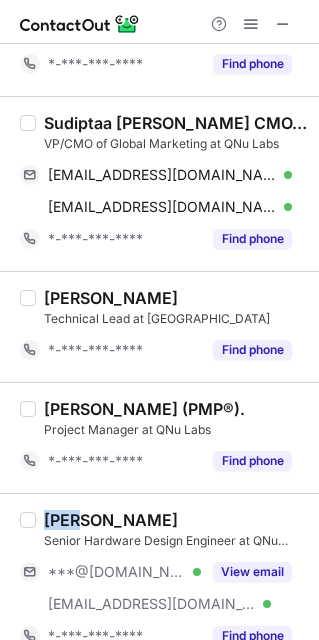 drag, startPoint x: 81, startPoint y: 515, endPoint x: 40, endPoint y: 520, distance: 41.303753 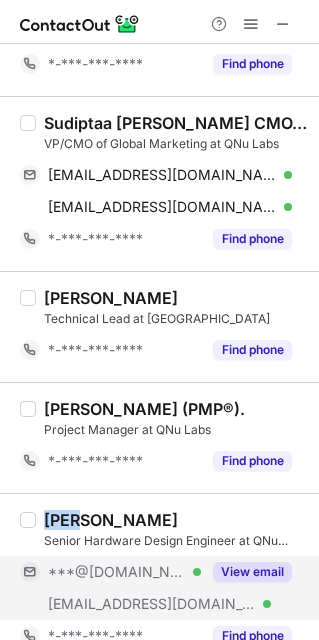 click on "View email" at bounding box center [252, 572] 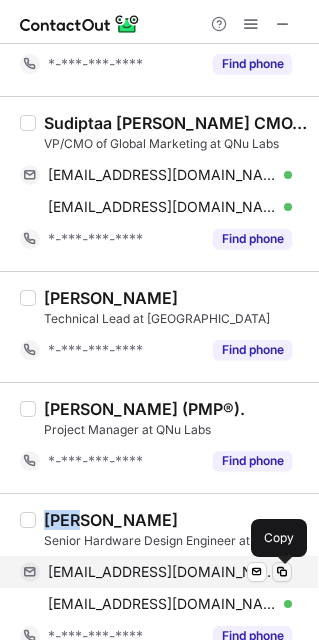 click at bounding box center [282, 572] 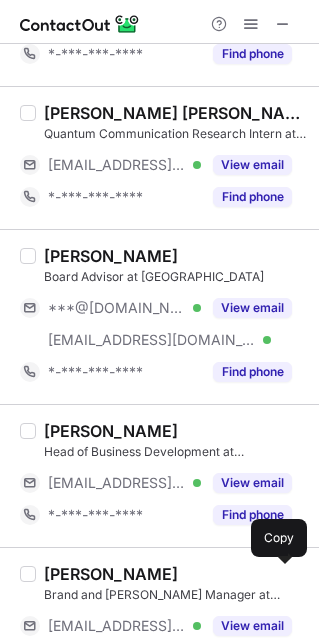 scroll, scrollTop: 1222, scrollLeft: 0, axis: vertical 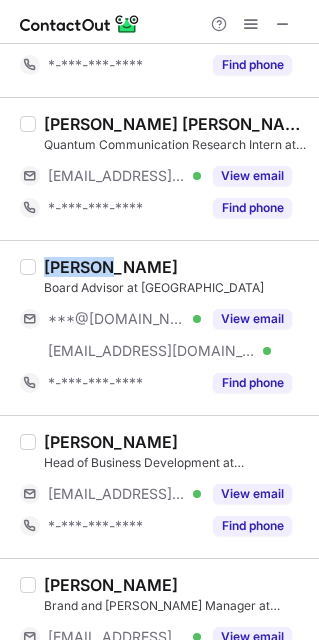 drag, startPoint x: 99, startPoint y: 269, endPoint x: 43, endPoint y: 271, distance: 56.0357 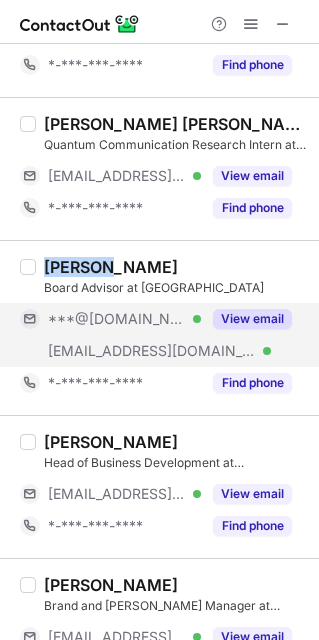 click on "View email" at bounding box center [252, 319] 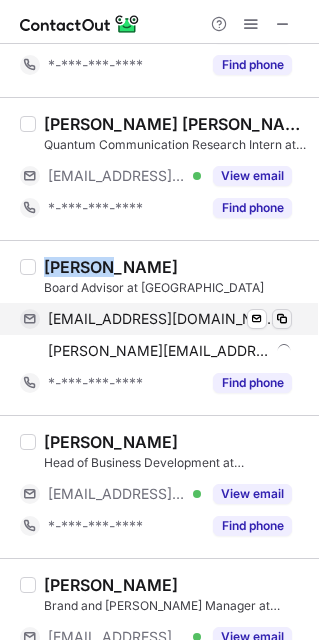 click at bounding box center (282, 319) 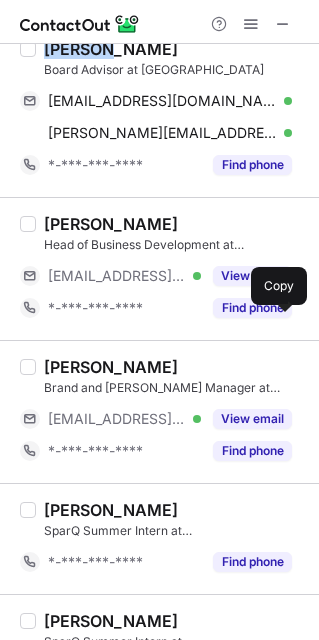 scroll, scrollTop: 1485, scrollLeft: 0, axis: vertical 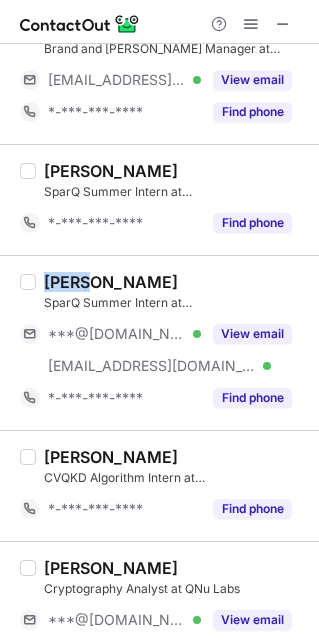 drag, startPoint x: 91, startPoint y: 288, endPoint x: 46, endPoint y: 285, distance: 45.099888 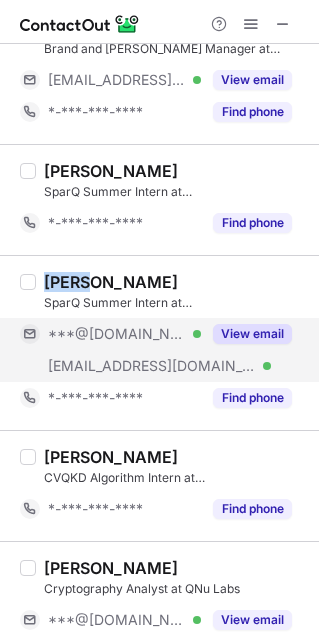 click on "View email" at bounding box center (252, 334) 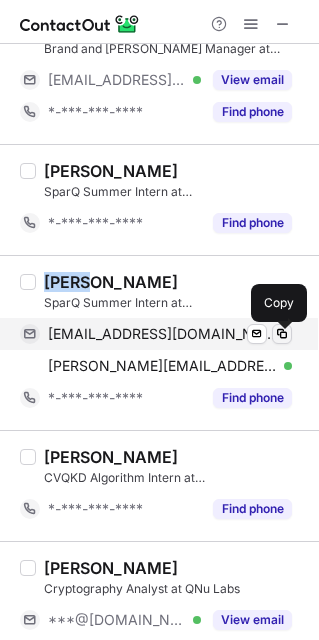 click at bounding box center (282, 334) 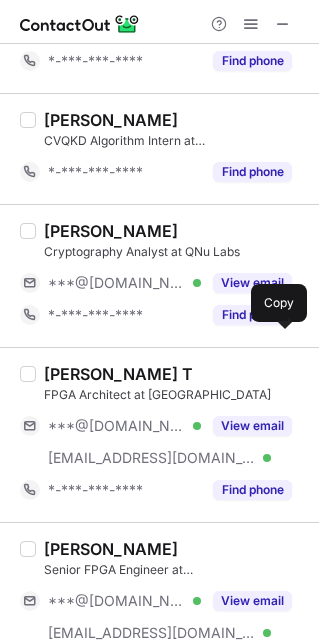 scroll, scrollTop: 2127, scrollLeft: 0, axis: vertical 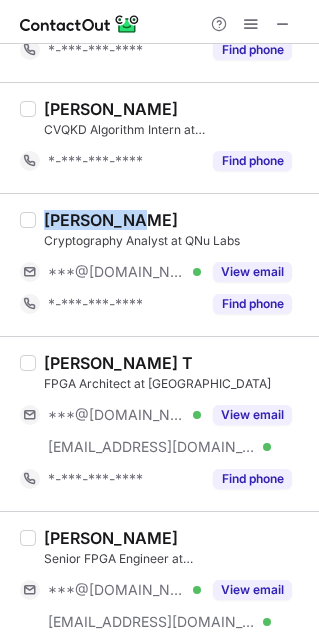 drag, startPoint x: 130, startPoint y: 222, endPoint x: 42, endPoint y: 222, distance: 88 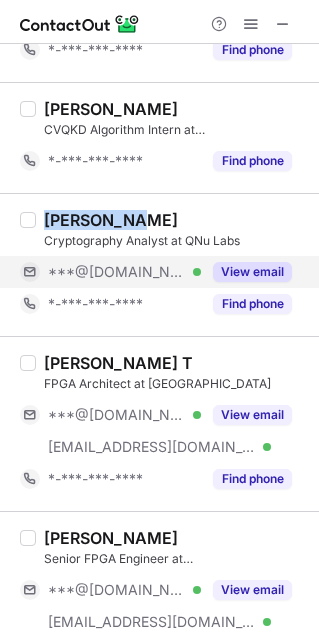 click on "View email" at bounding box center (252, 272) 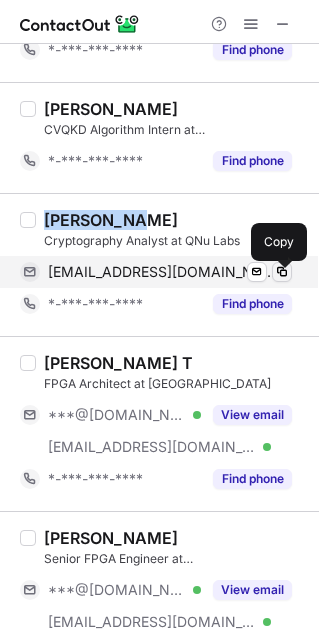 click at bounding box center [282, 272] 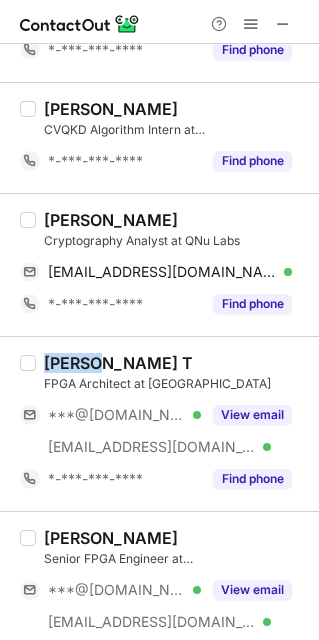 drag, startPoint x: 87, startPoint y: 367, endPoint x: 45, endPoint y: 369, distance: 42.047592 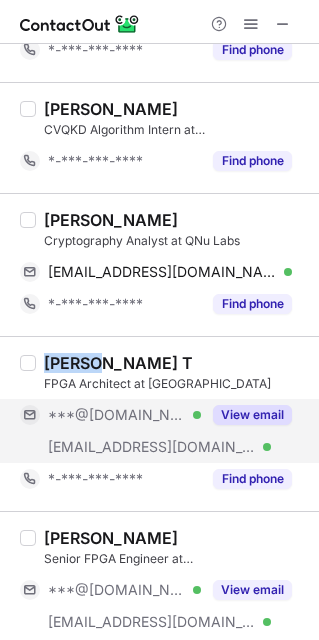 click on "View email" at bounding box center (252, 415) 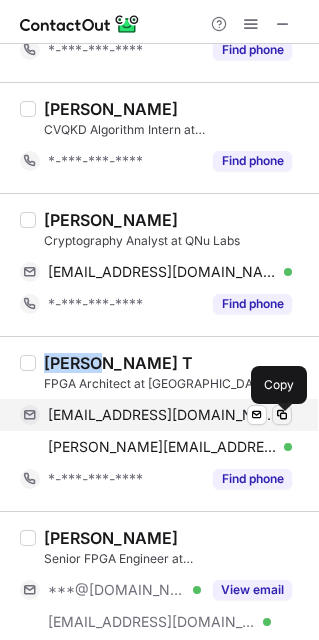 click at bounding box center [282, 415] 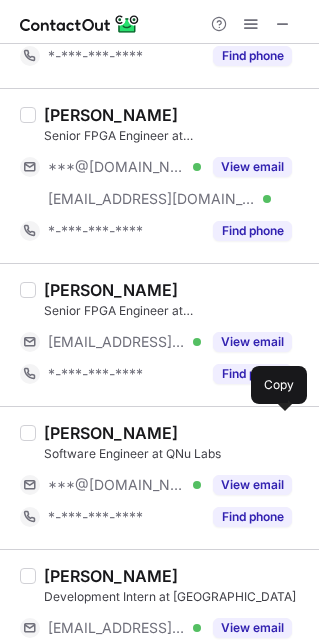 scroll, scrollTop: 2577, scrollLeft: 0, axis: vertical 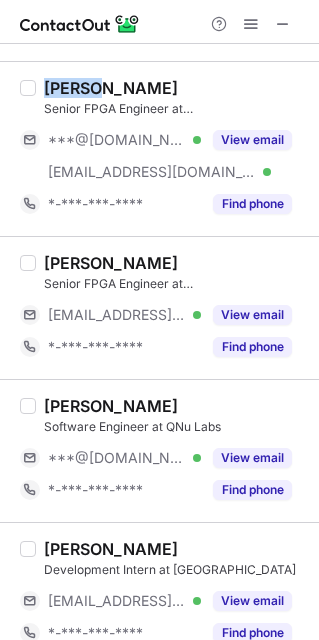 drag, startPoint x: 97, startPoint y: 93, endPoint x: 46, endPoint y: 93, distance: 51 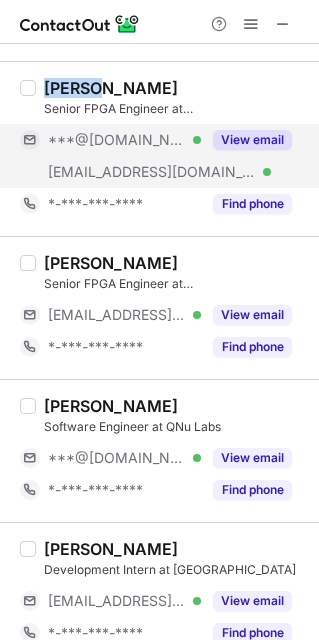 click on "View email" at bounding box center (252, 140) 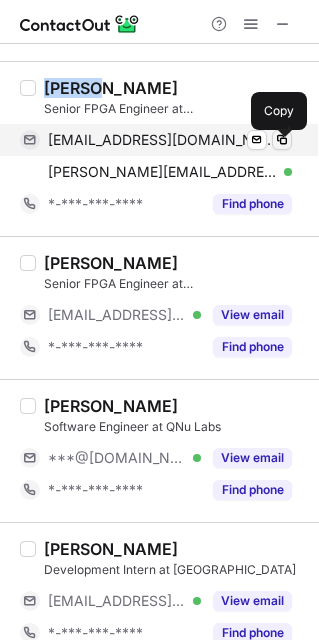 click at bounding box center (282, 140) 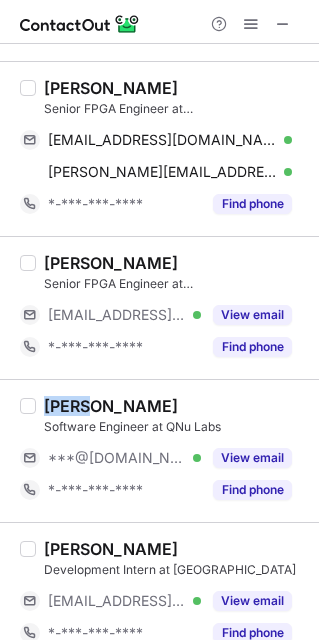 drag, startPoint x: 87, startPoint y: 413, endPoint x: 46, endPoint y: 412, distance: 41.01219 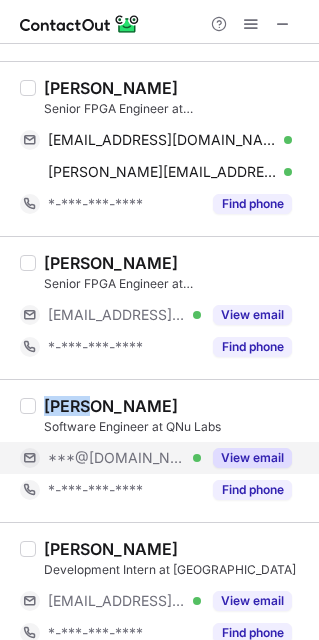 click on "View email" at bounding box center [252, 458] 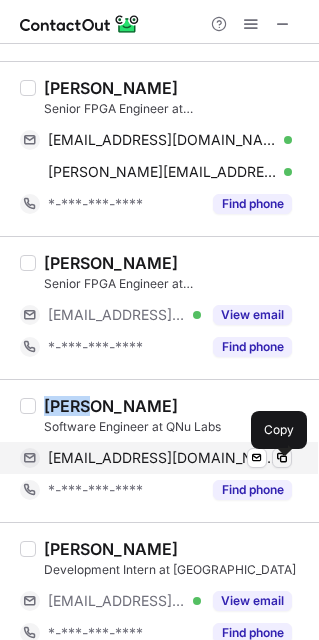 click at bounding box center [282, 458] 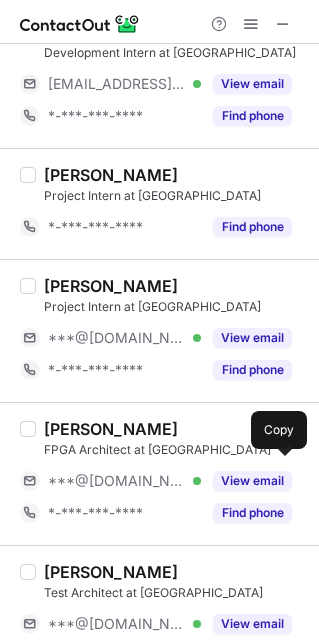 scroll, scrollTop: 3151, scrollLeft: 0, axis: vertical 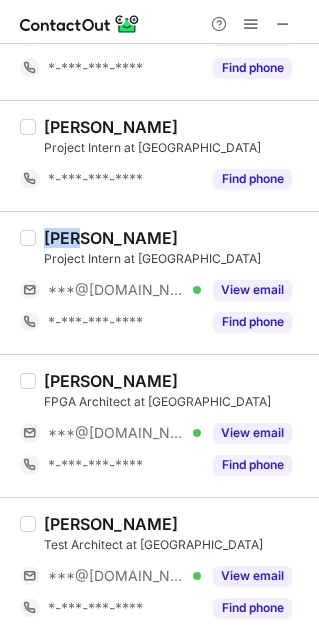 drag, startPoint x: 85, startPoint y: 233, endPoint x: 43, endPoint y: 235, distance: 42.047592 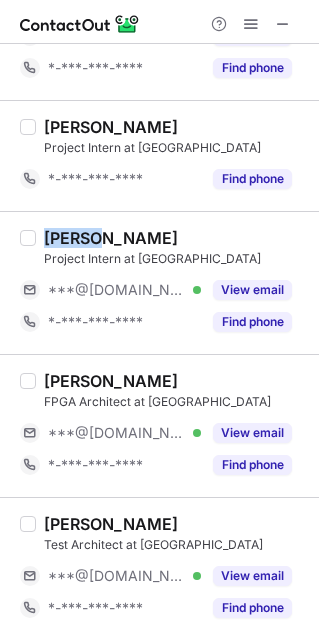 drag, startPoint x: 91, startPoint y: 231, endPoint x: 42, endPoint y: 240, distance: 49.819675 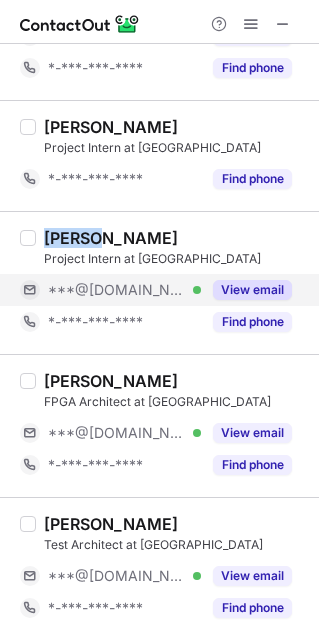 click on "View email" at bounding box center (252, 290) 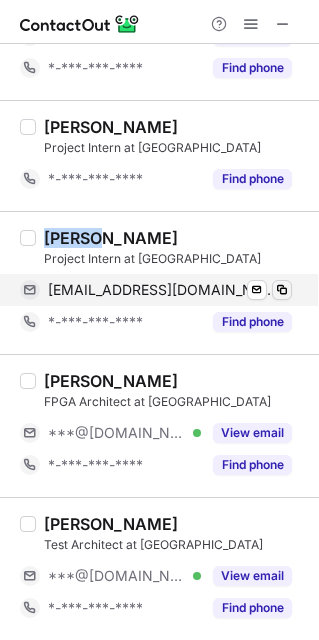 click at bounding box center [282, 290] 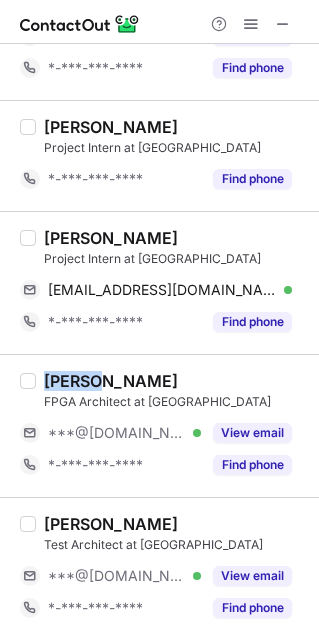 drag, startPoint x: 90, startPoint y: 383, endPoint x: 37, endPoint y: 382, distance: 53.009434 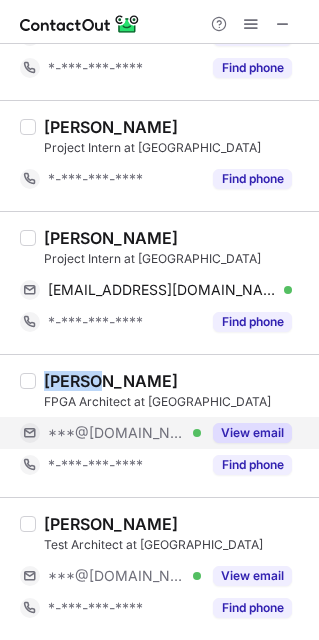 click on "View email" at bounding box center [252, 433] 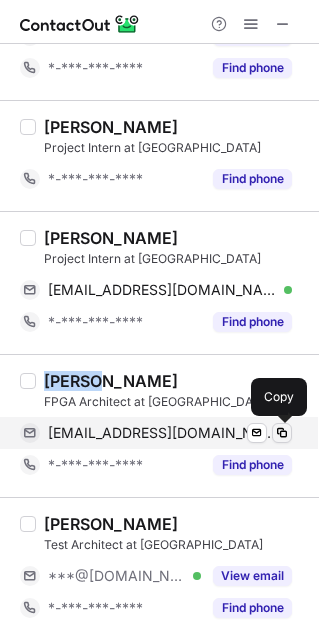 click at bounding box center [282, 433] 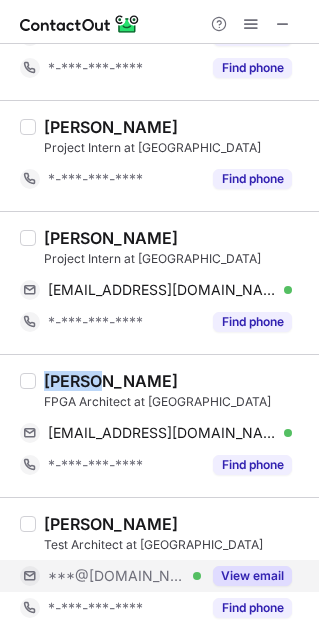 click on "View email" at bounding box center (252, 576) 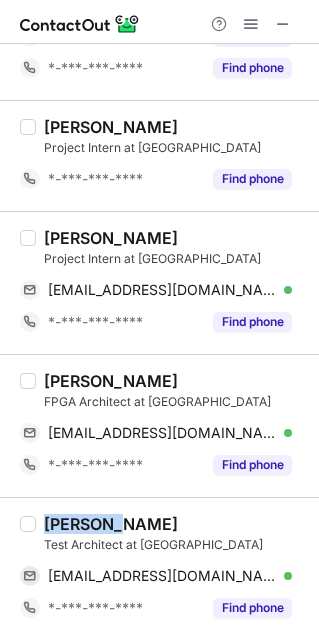 drag, startPoint x: 100, startPoint y: 528, endPoint x: 43, endPoint y: 527, distance: 57.00877 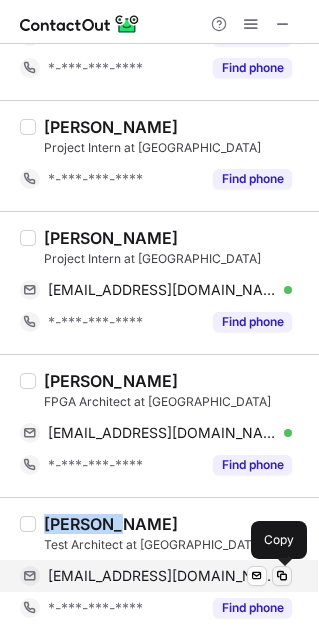 click at bounding box center (282, 576) 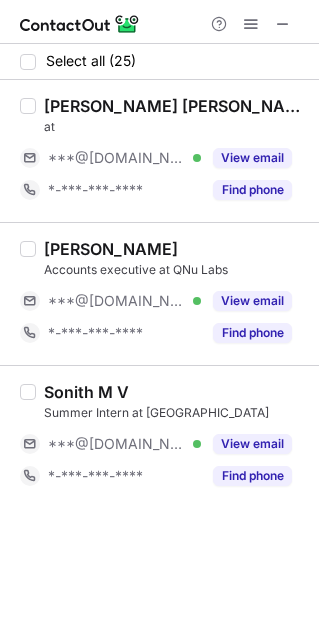 scroll, scrollTop: 0, scrollLeft: 0, axis: both 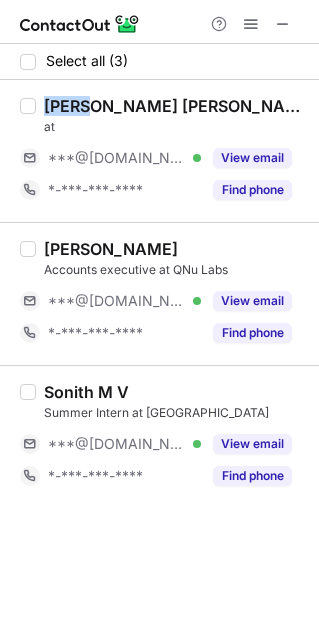 drag, startPoint x: 93, startPoint y: 104, endPoint x: 48, endPoint y: 106, distance: 45.044422 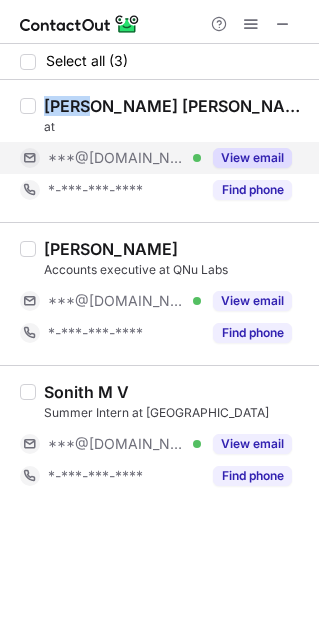 click on "View email" at bounding box center (252, 158) 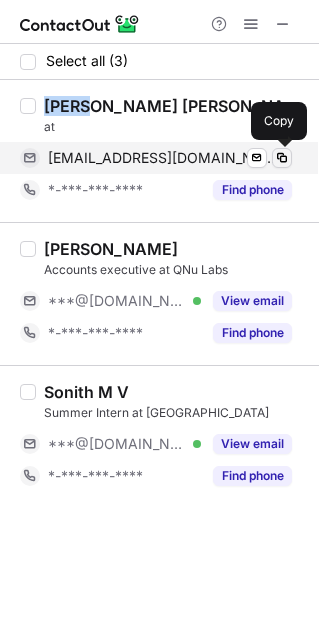 click at bounding box center [282, 158] 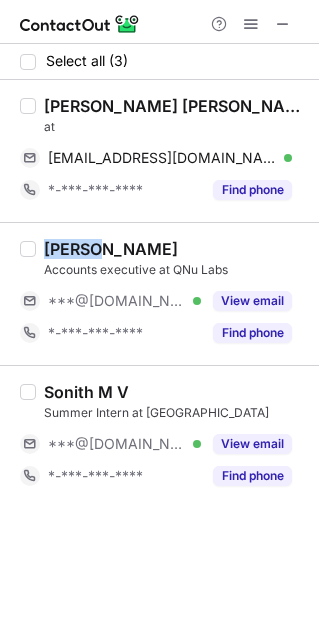 drag, startPoint x: 96, startPoint y: 249, endPoint x: 45, endPoint y: 249, distance: 51 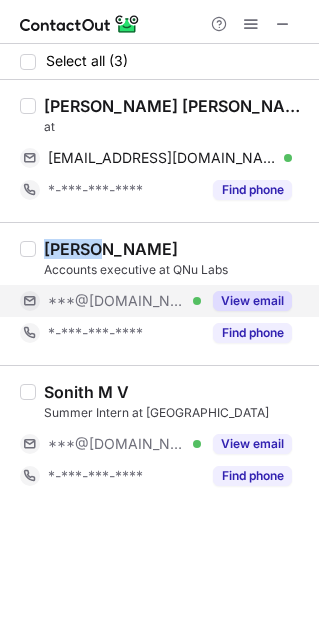 click on "View email" at bounding box center [252, 301] 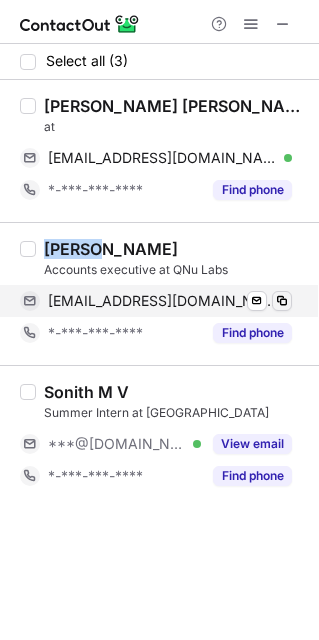 click at bounding box center [282, 301] 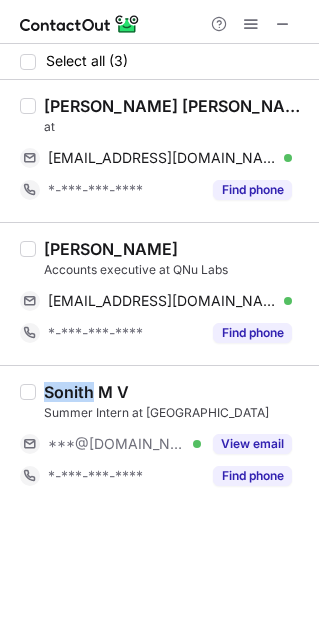 drag, startPoint x: 76, startPoint y: 390, endPoint x: 48, endPoint y: 393, distance: 28.160255 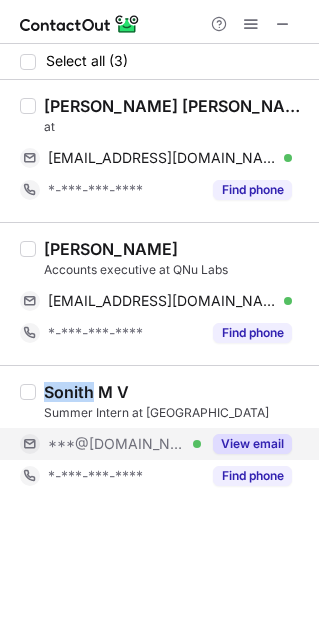 click on "View email" at bounding box center (252, 444) 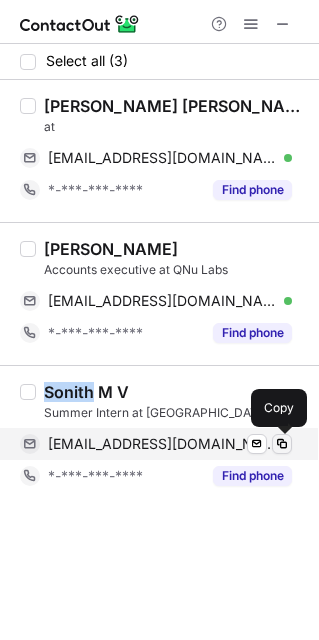 click at bounding box center (282, 444) 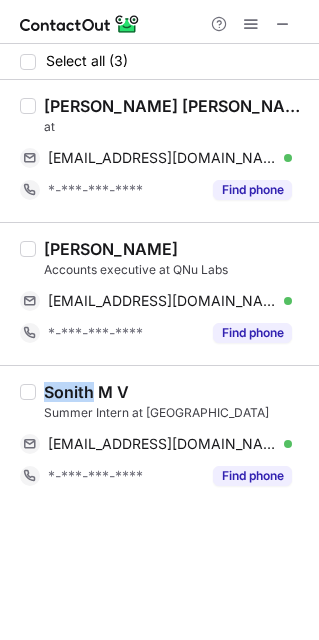 click on "Summer Intern at QNu Labs" at bounding box center [175, 413] 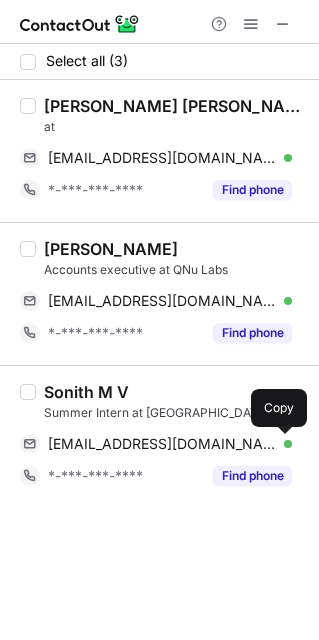 click on "Sneha Joshi Accounts executive at QNu Labs snehajoshi054@gmail.com Verified Send email Copy *-***-***-**** Find phone" at bounding box center [171, 294] 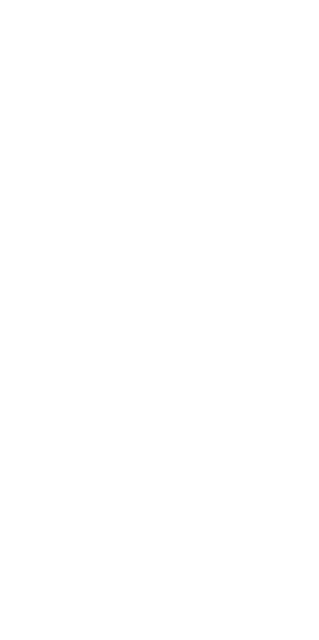 scroll, scrollTop: 0, scrollLeft: 0, axis: both 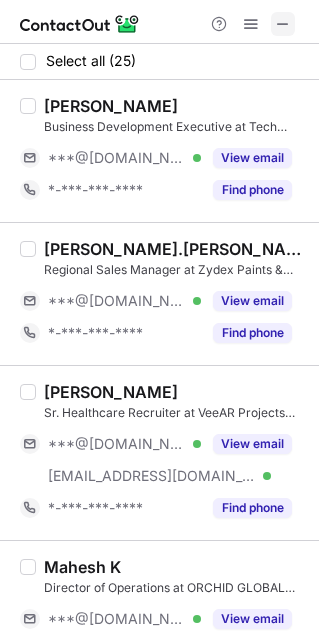 click at bounding box center (283, 24) 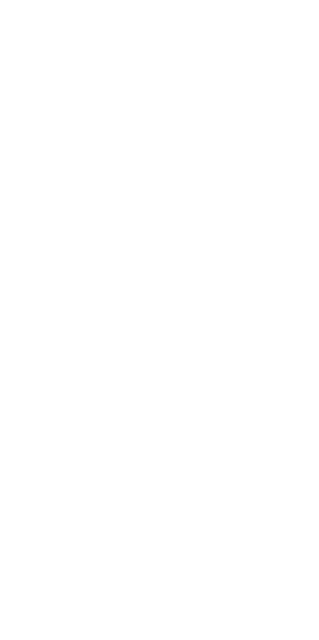 scroll, scrollTop: 0, scrollLeft: 0, axis: both 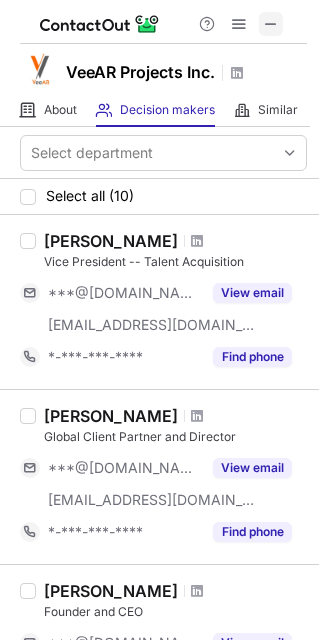 click at bounding box center (271, 24) 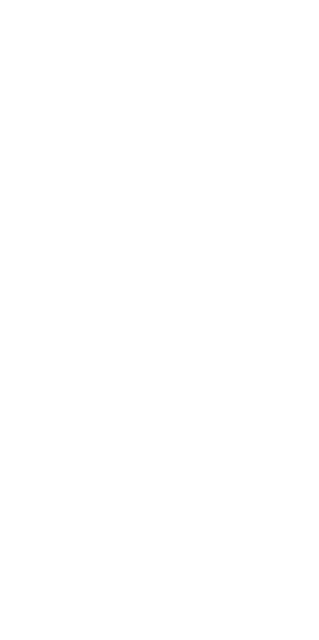 scroll, scrollTop: 0, scrollLeft: 0, axis: both 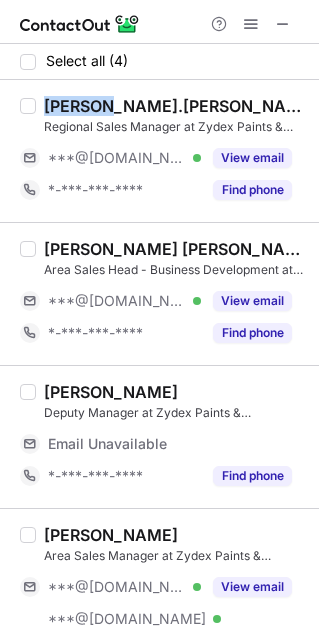 drag, startPoint x: 100, startPoint y: 102, endPoint x: 45, endPoint y: 102, distance: 55 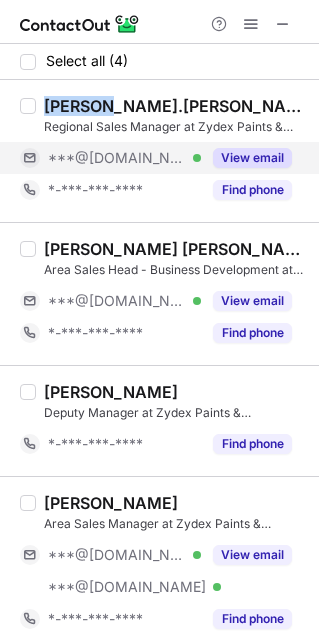 click on "View email" at bounding box center (252, 158) 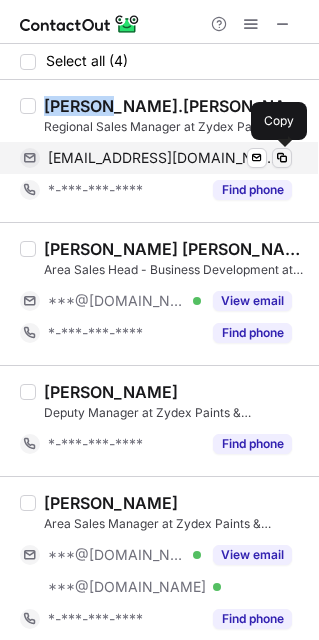 click at bounding box center [282, 158] 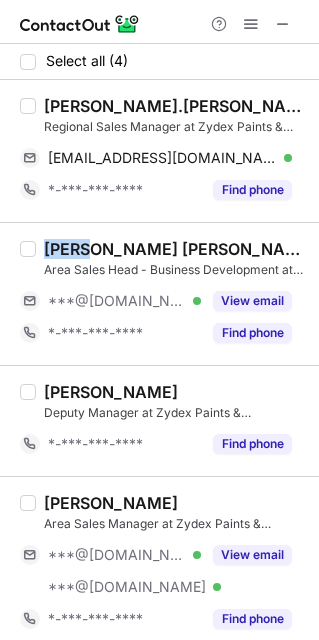 drag, startPoint x: 79, startPoint y: 248, endPoint x: 45, endPoint y: 247, distance: 34.0147 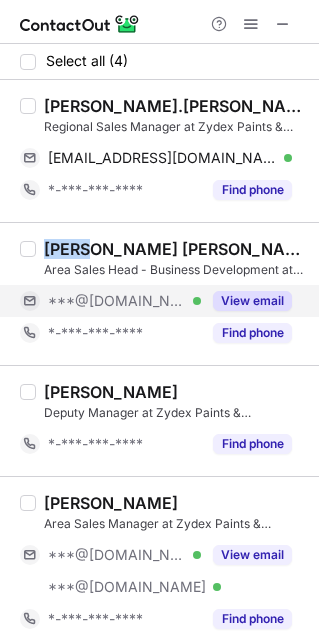click on "View email" at bounding box center [252, 301] 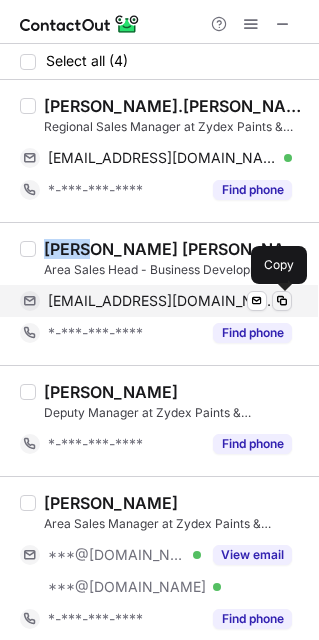 click at bounding box center [282, 301] 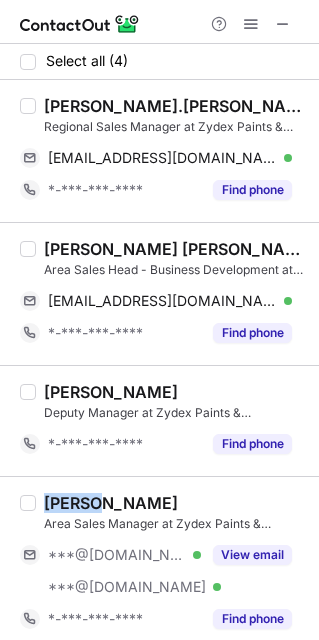 drag, startPoint x: 103, startPoint y: 504, endPoint x: 46, endPoint y: 508, distance: 57.14018 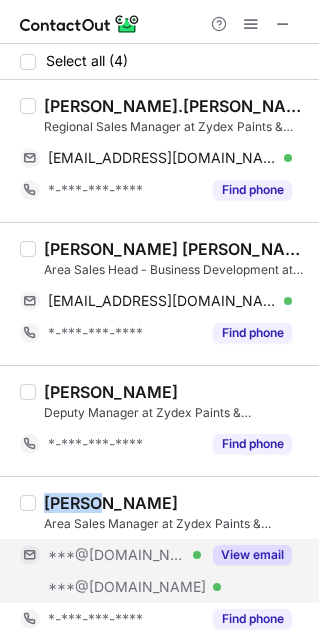 click on "View email" at bounding box center (252, 555) 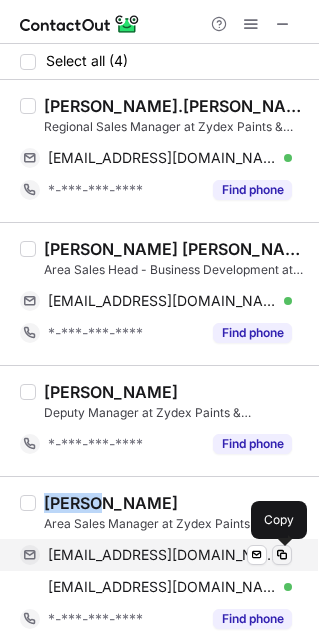 click at bounding box center [282, 555] 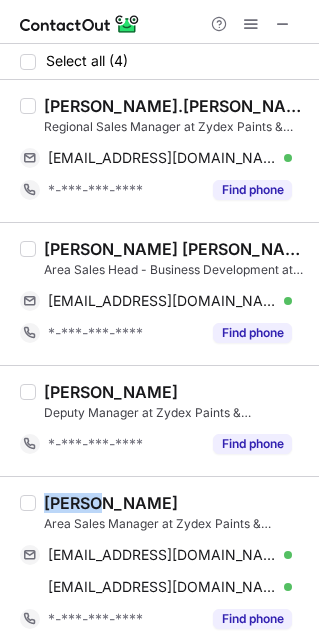 scroll, scrollTop: 12, scrollLeft: 0, axis: vertical 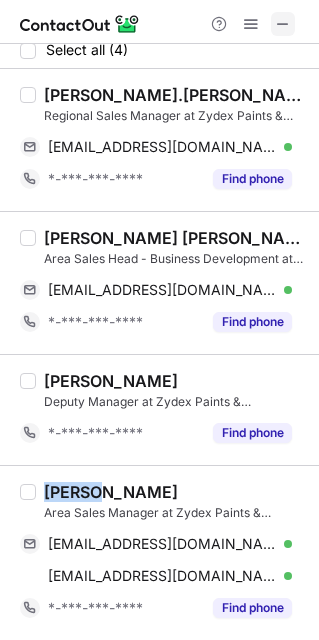 click at bounding box center (283, 24) 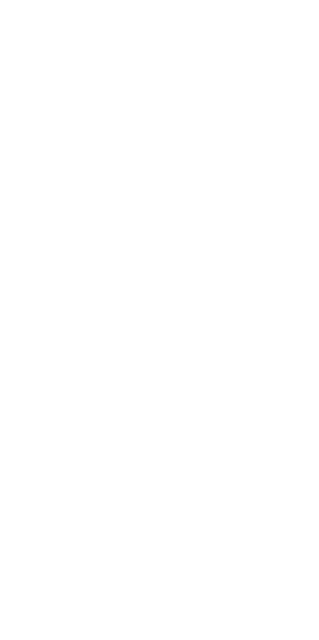 scroll, scrollTop: 0, scrollLeft: 0, axis: both 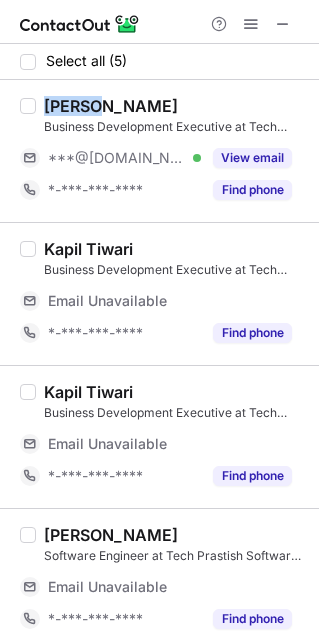 drag, startPoint x: 97, startPoint y: 105, endPoint x: 46, endPoint y: 105, distance: 51 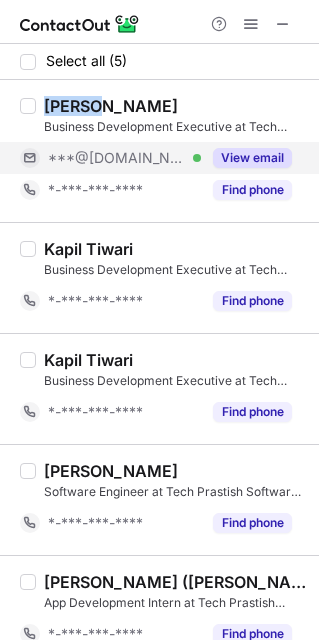 click on "View email" at bounding box center (252, 158) 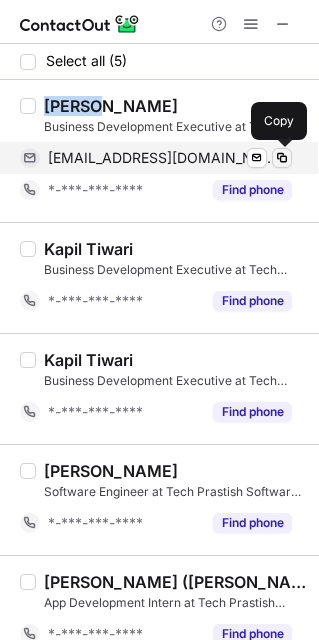click at bounding box center [282, 158] 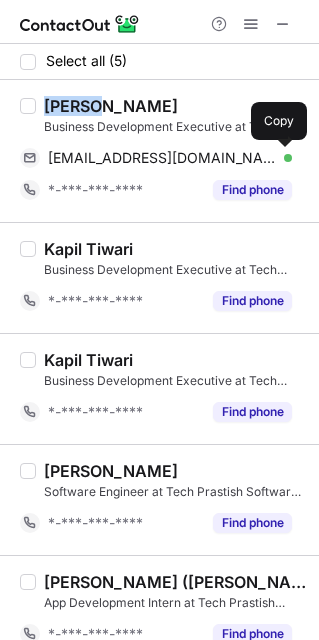 scroll, scrollTop: 27, scrollLeft: 0, axis: vertical 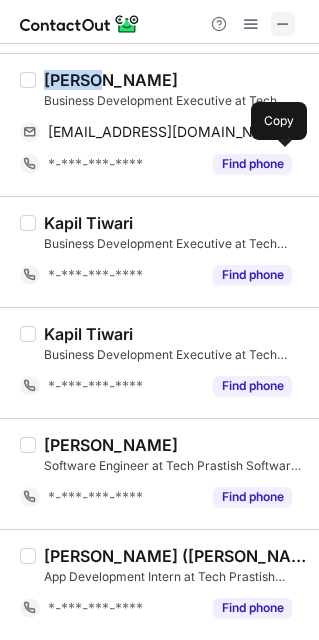 click at bounding box center [283, 24] 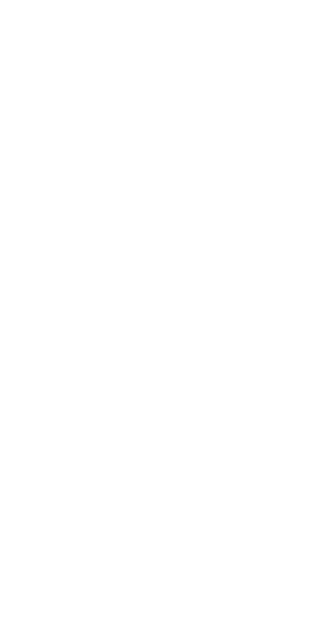 scroll, scrollTop: 0, scrollLeft: 0, axis: both 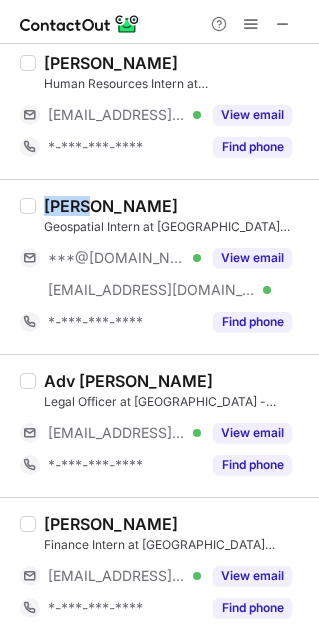 drag, startPoint x: 90, startPoint y: 203, endPoint x: 46, endPoint y: 202, distance: 44.011364 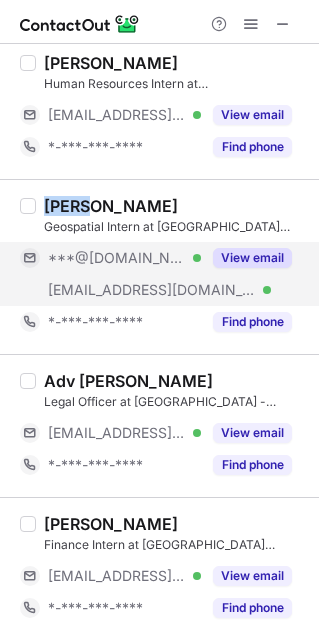 click on "View email" at bounding box center [252, 258] 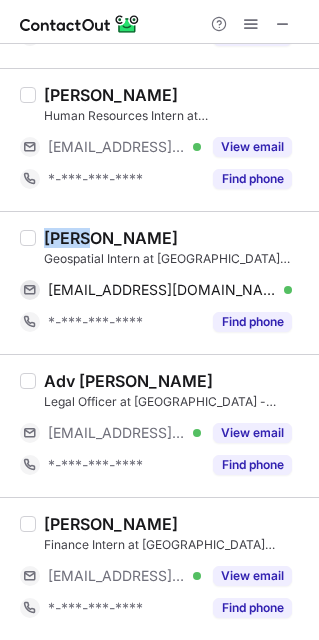 scroll, scrollTop: 409, scrollLeft: 0, axis: vertical 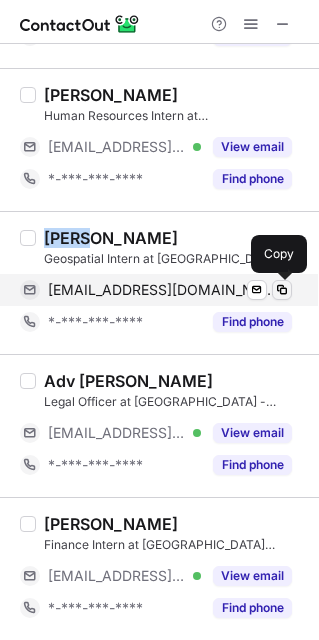 click at bounding box center (282, 290) 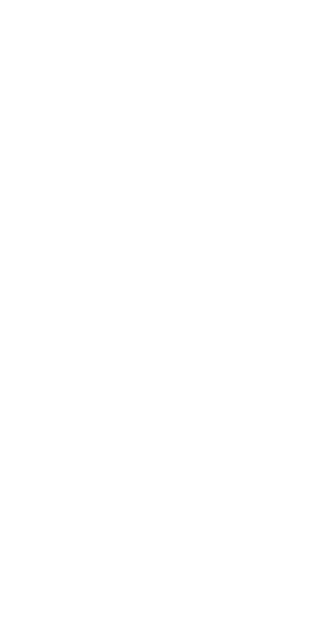 scroll, scrollTop: 0, scrollLeft: 0, axis: both 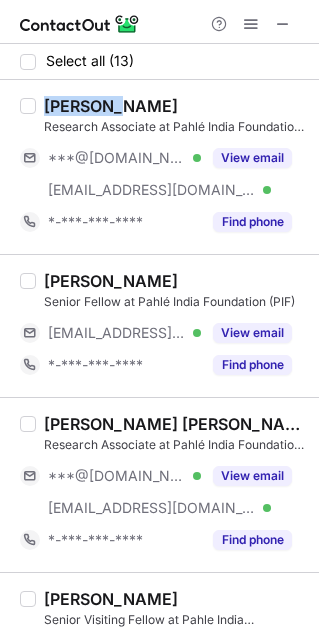 drag, startPoint x: 114, startPoint y: 107, endPoint x: 45, endPoint y: 109, distance: 69.02898 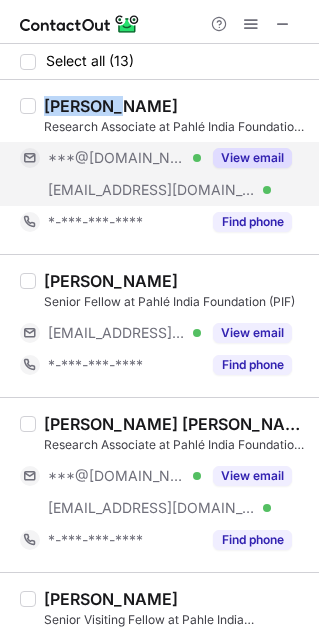 click on "View email" at bounding box center [252, 158] 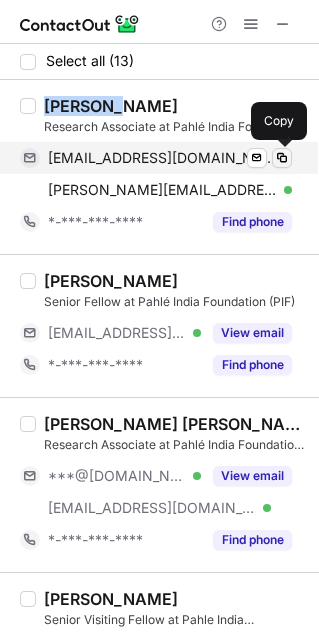 click at bounding box center [282, 158] 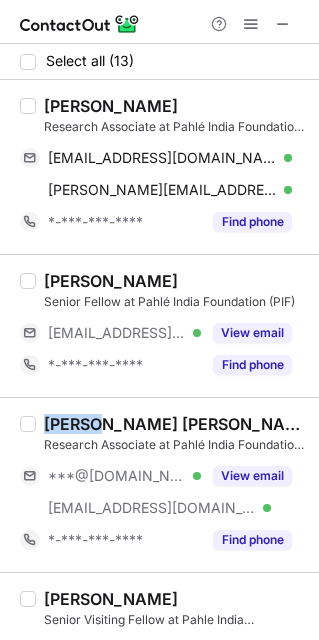 drag, startPoint x: 103, startPoint y: 426, endPoint x: 39, endPoint y: 420, distance: 64.28063 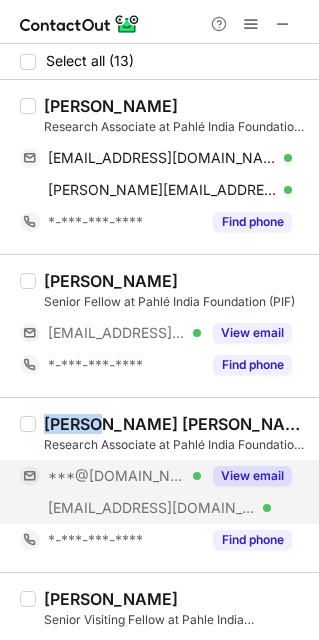 click on "View email" at bounding box center [252, 476] 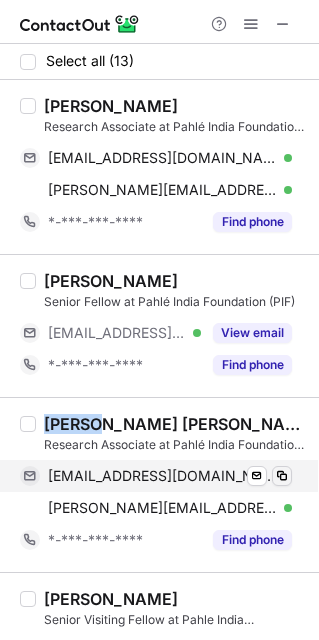 click at bounding box center [282, 476] 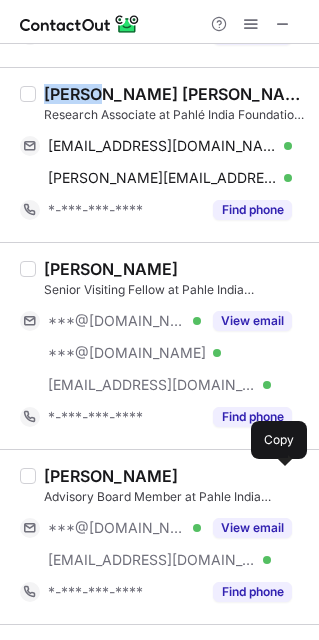 scroll, scrollTop: 357, scrollLeft: 0, axis: vertical 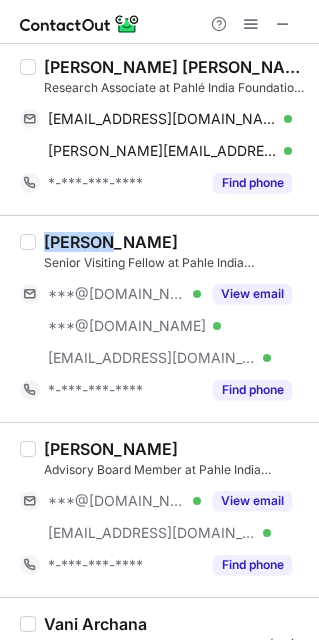 drag, startPoint x: 103, startPoint y: 242, endPoint x: 45, endPoint y: 246, distance: 58.137768 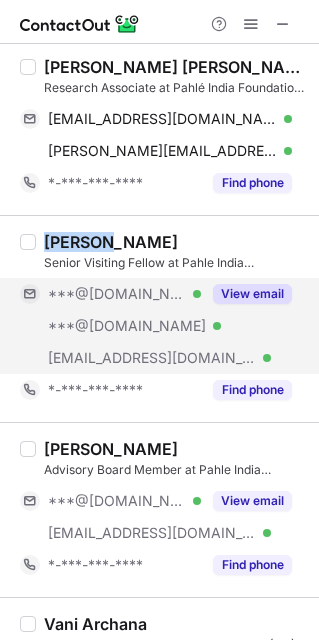 click on "View email" at bounding box center [252, 294] 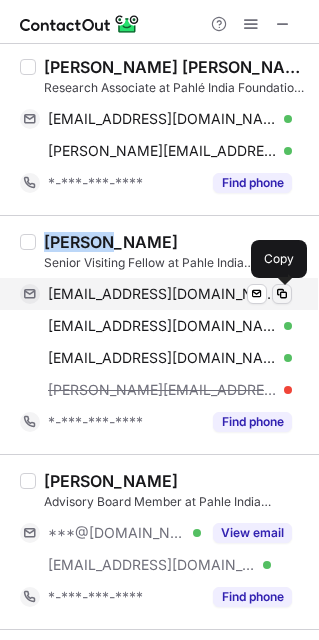 click at bounding box center [282, 294] 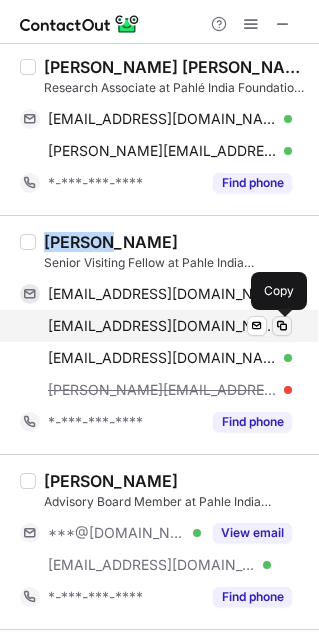 click at bounding box center [282, 326] 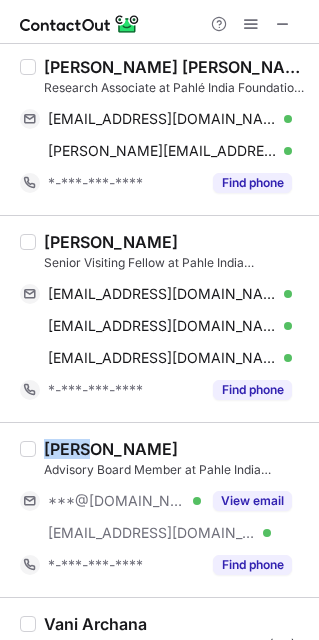 drag, startPoint x: 88, startPoint y: 446, endPoint x: 40, endPoint y: 450, distance: 48.166378 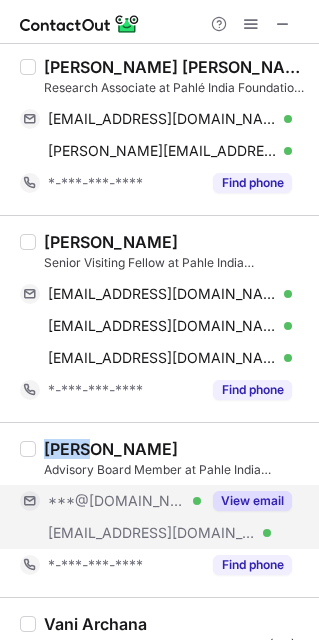 click on "View email" at bounding box center [252, 501] 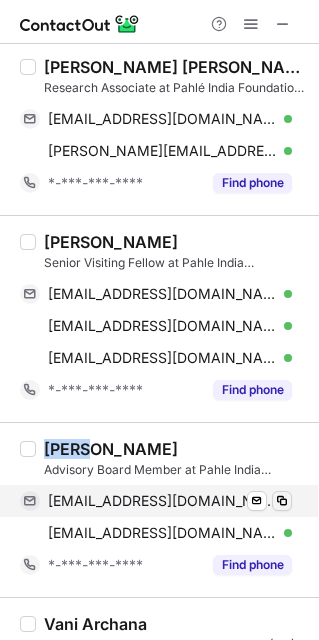 click at bounding box center (282, 501) 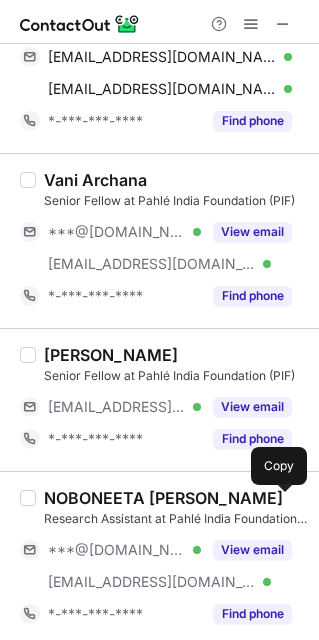 scroll, scrollTop: 807, scrollLeft: 0, axis: vertical 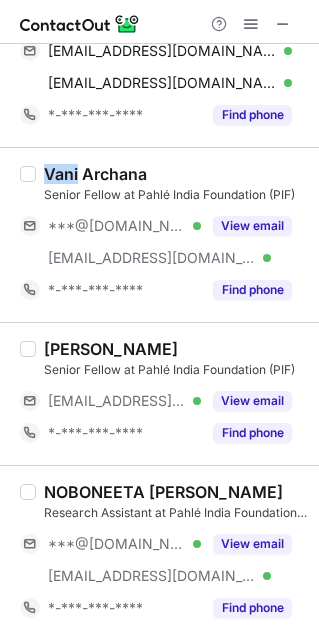 drag, startPoint x: 76, startPoint y: 174, endPoint x: 46, endPoint y: 174, distance: 30 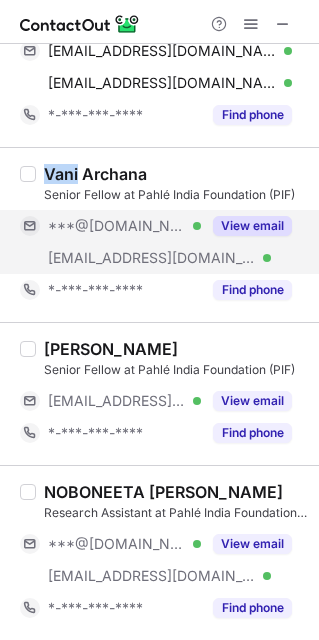 click on "View email" at bounding box center (252, 226) 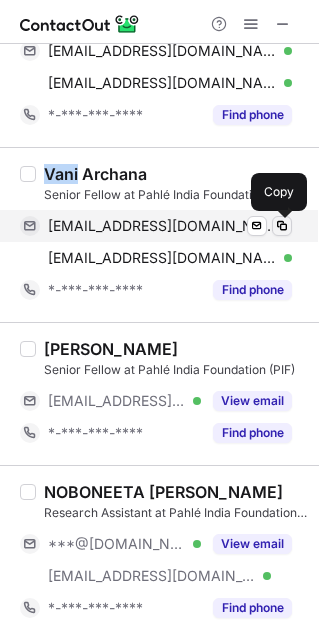 click at bounding box center (282, 226) 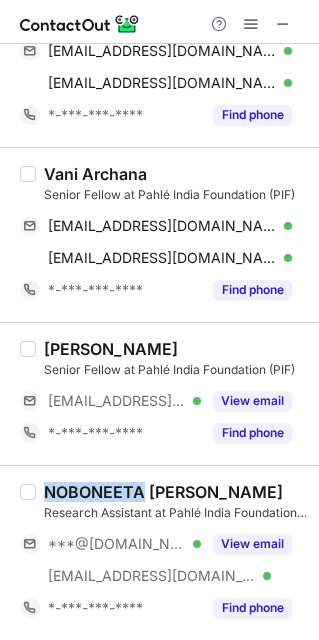drag, startPoint x: 141, startPoint y: 495, endPoint x: 45, endPoint y: 499, distance: 96.0833 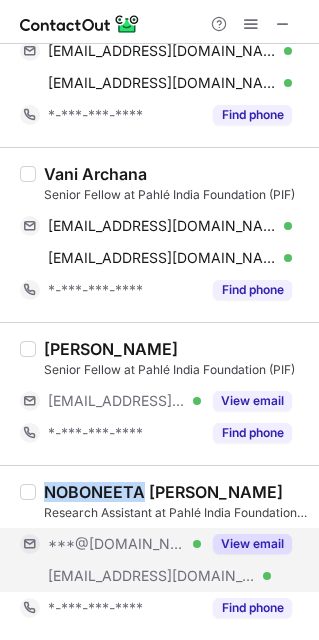 click on "View email" at bounding box center [252, 544] 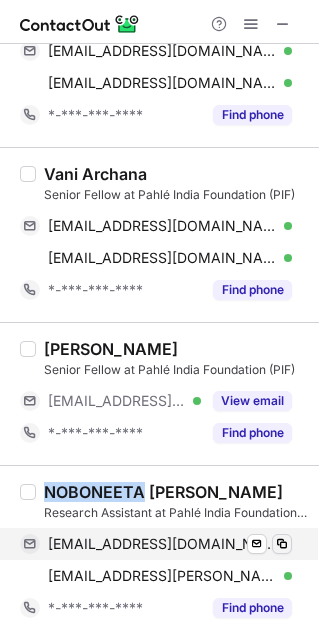 click at bounding box center [282, 544] 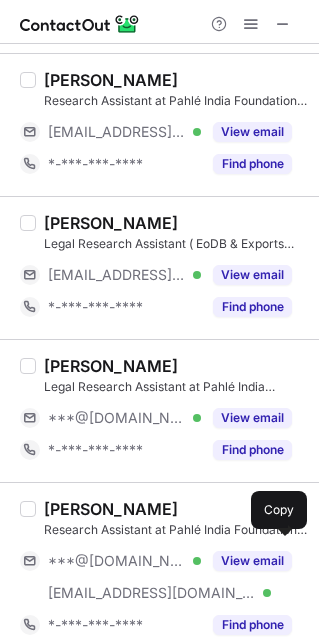 scroll, scrollTop: 1558, scrollLeft: 0, axis: vertical 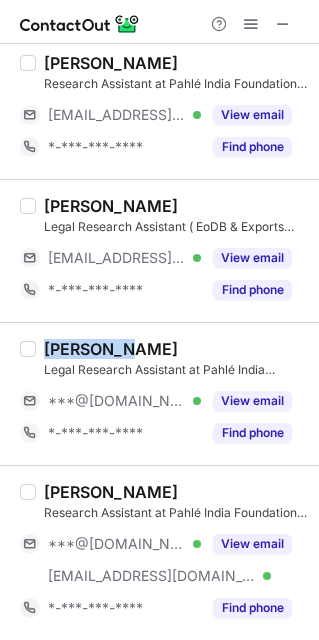 drag, startPoint x: 138, startPoint y: 347, endPoint x: 45, endPoint y: 346, distance: 93.00538 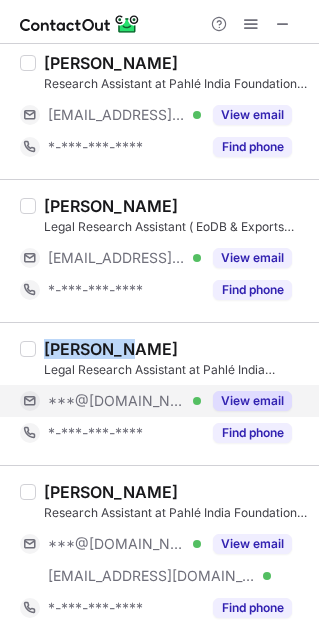 click on "View email" at bounding box center (252, 401) 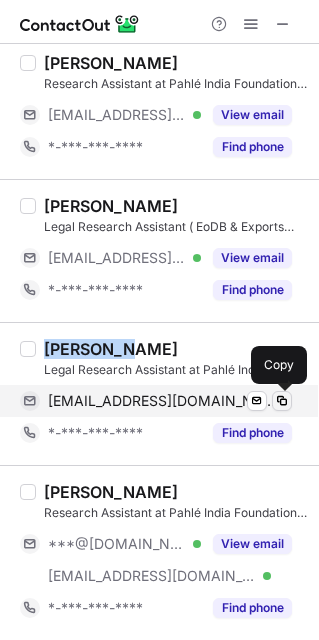 click at bounding box center (282, 401) 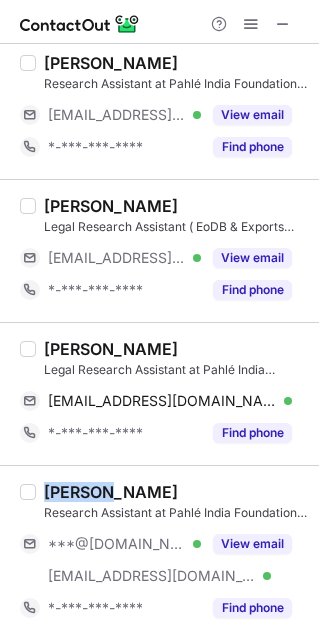 drag, startPoint x: 93, startPoint y: 492, endPoint x: 46, endPoint y: 493, distance: 47.010635 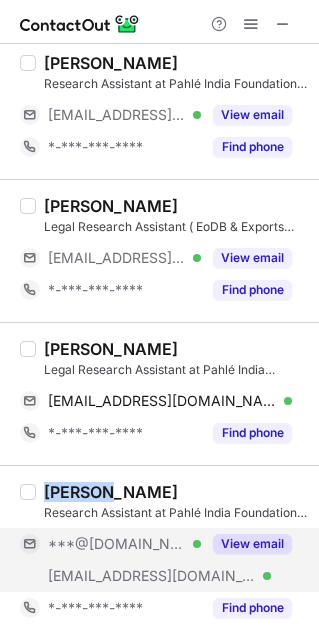 click on "View email" at bounding box center (252, 544) 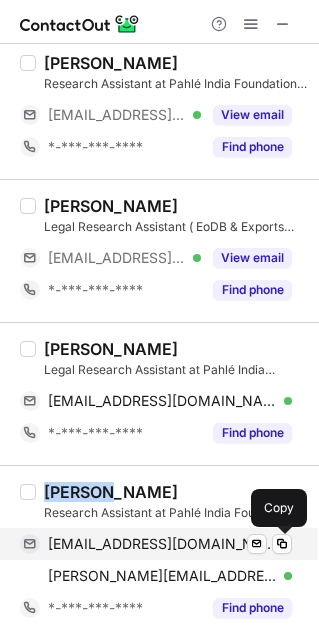 drag, startPoint x: 280, startPoint y: 543, endPoint x: 292, endPoint y: 543, distance: 12 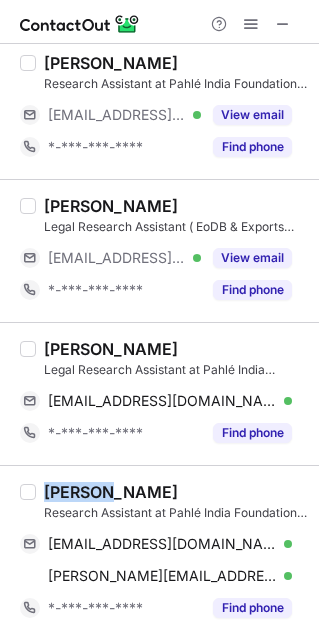drag, startPoint x: 280, startPoint y: 15, endPoint x: 294, endPoint y: 5, distance: 17.20465 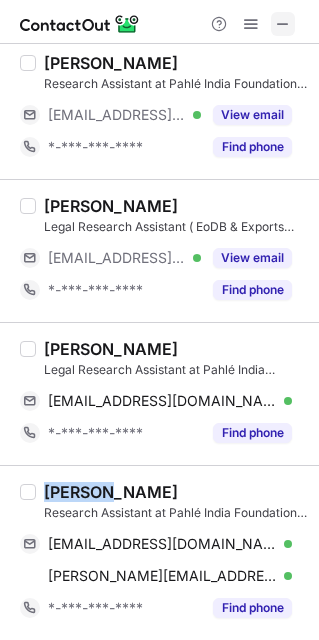 click at bounding box center [283, 24] 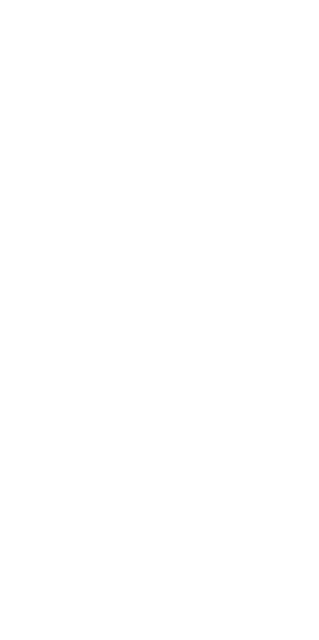 scroll, scrollTop: 0, scrollLeft: 0, axis: both 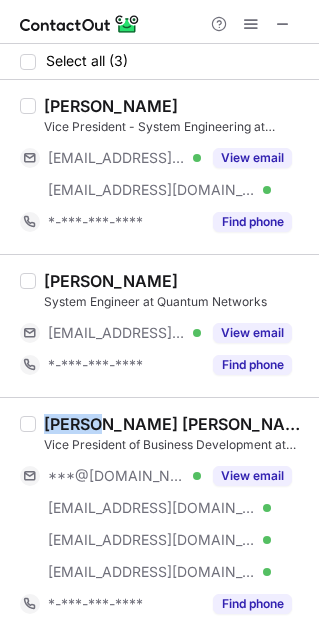 drag, startPoint x: 96, startPoint y: 425, endPoint x: 45, endPoint y: 421, distance: 51.156624 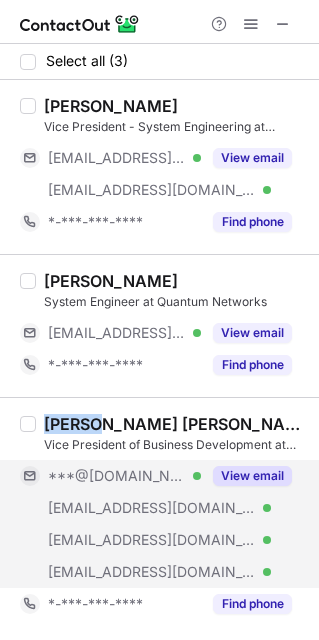 click on "View email" at bounding box center [252, 476] 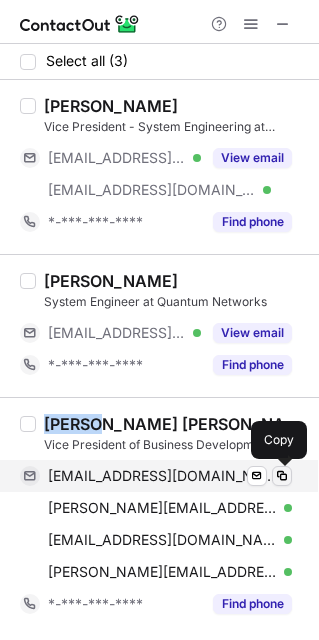 click at bounding box center [282, 476] 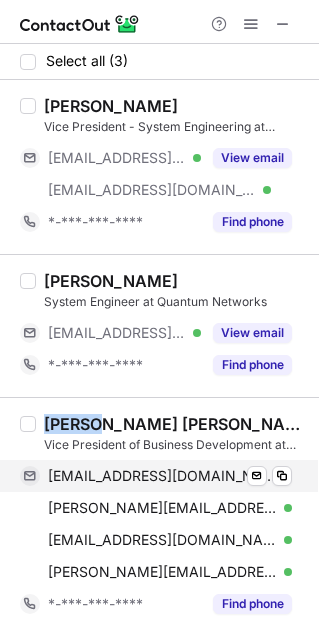click on "hemali01@gmail.com Verified Send email Copy" at bounding box center [156, 476] 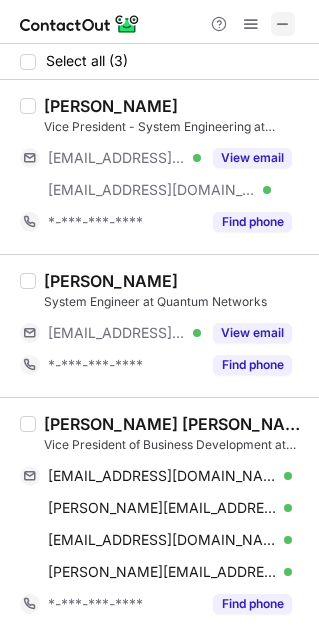 click at bounding box center [283, 24] 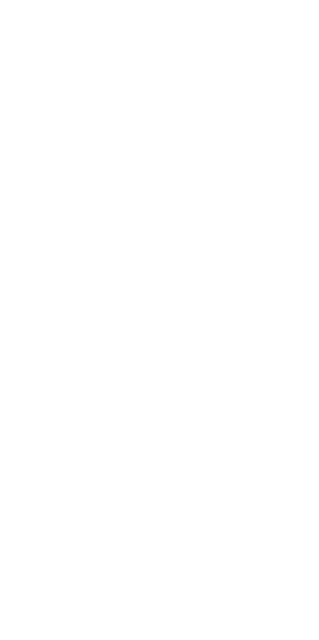 scroll, scrollTop: 0, scrollLeft: 0, axis: both 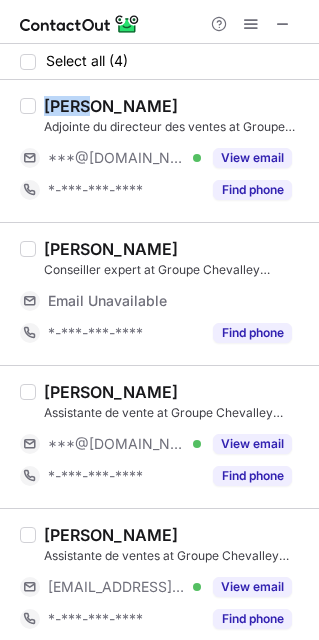 drag, startPoint x: 87, startPoint y: 99, endPoint x: 48, endPoint y: 103, distance: 39.20459 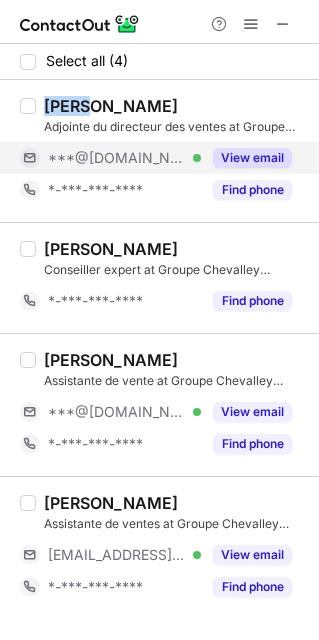 click on "View email" at bounding box center (252, 158) 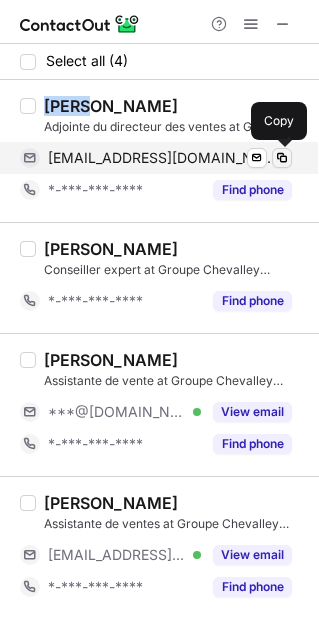 click at bounding box center (282, 158) 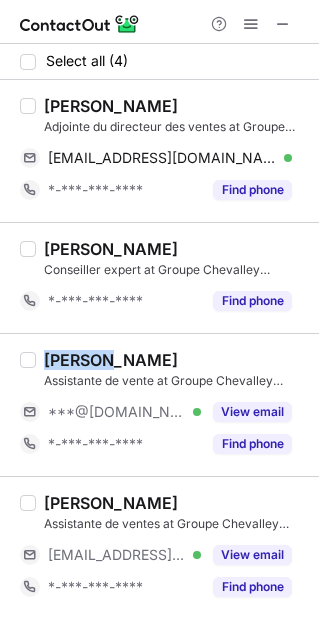 drag, startPoint x: 111, startPoint y: 360, endPoint x: 45, endPoint y: 361, distance: 66.007576 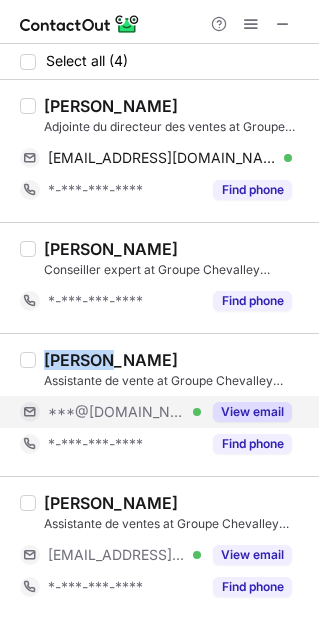 click on "View email" at bounding box center [252, 412] 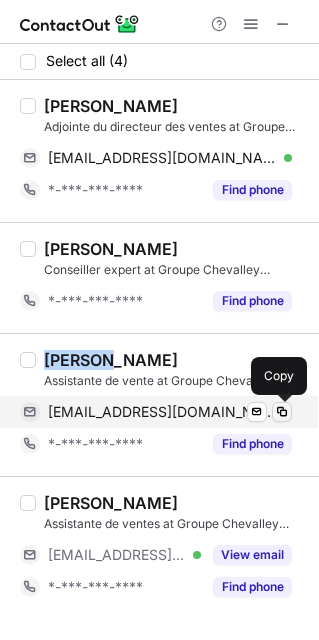 click at bounding box center [282, 412] 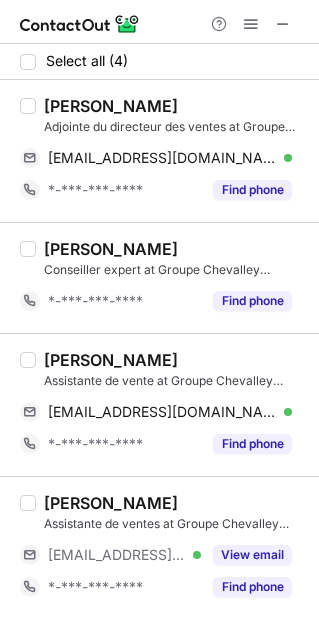 click on "Manar DJELASSI Assistante de ventes at Groupe Chevalley automobile ***@andre-chevalley.ch Verified View email *-***-***-**** Find phone" at bounding box center (159, 547) 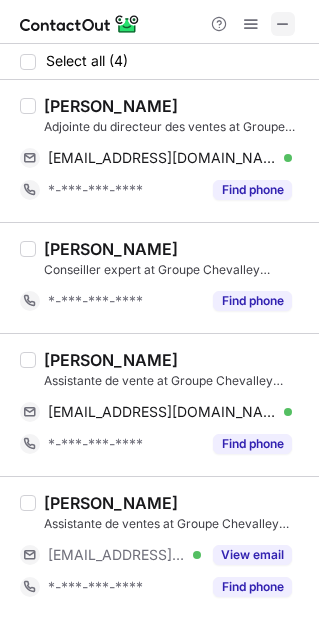click at bounding box center [283, 24] 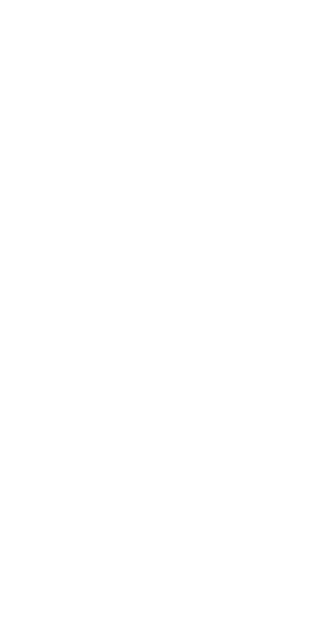 scroll, scrollTop: 0, scrollLeft: 0, axis: both 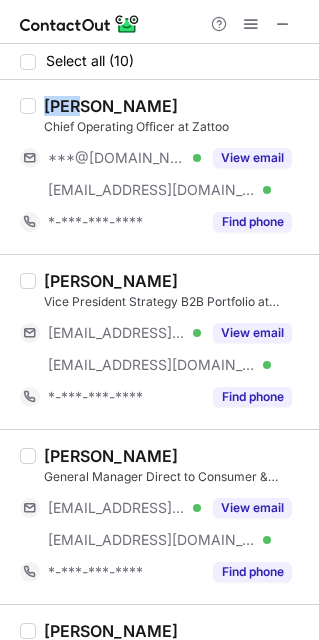 drag, startPoint x: 78, startPoint y: 101, endPoint x: 48, endPoint y: 105, distance: 30.265491 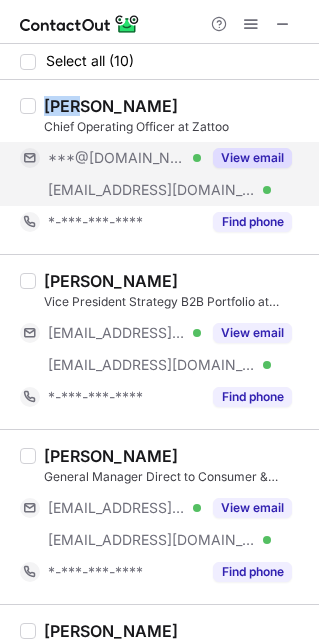 click on "View email" at bounding box center (252, 158) 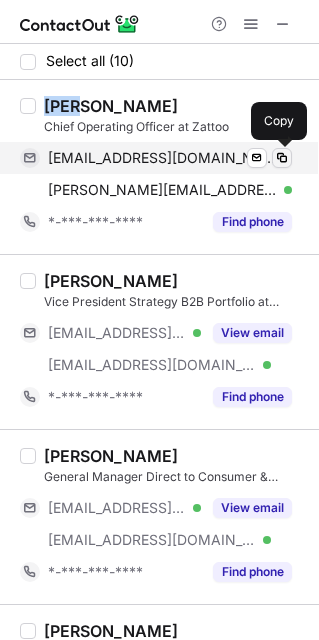 click at bounding box center (282, 158) 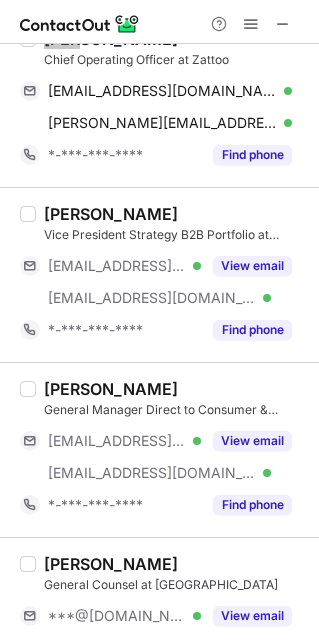 scroll, scrollTop: 63, scrollLeft: 0, axis: vertical 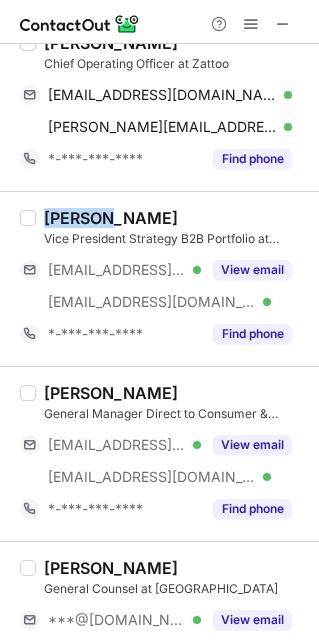 drag, startPoint x: 97, startPoint y: 216, endPoint x: 45, endPoint y: 216, distance: 52 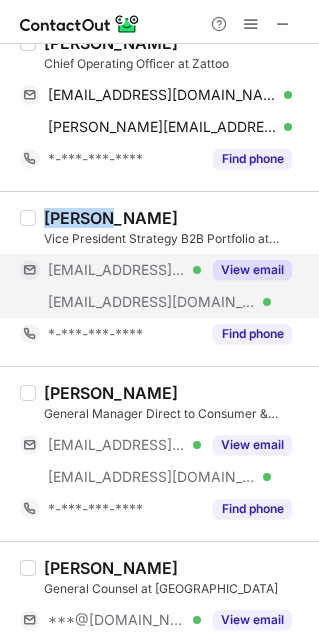 click on "View email" at bounding box center [252, 270] 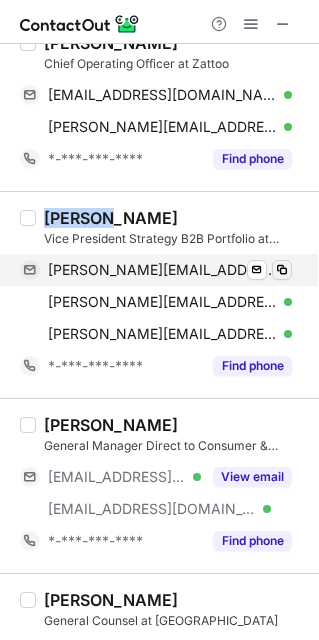 click at bounding box center [282, 270] 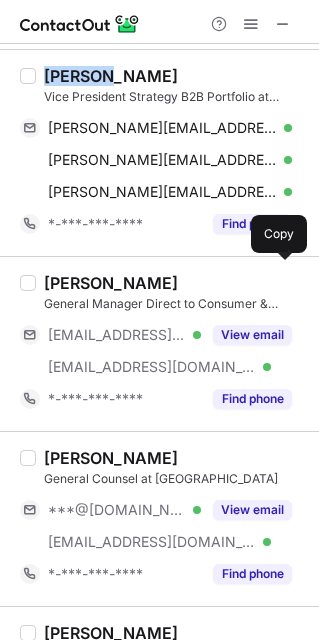 scroll, scrollTop: 219, scrollLeft: 0, axis: vertical 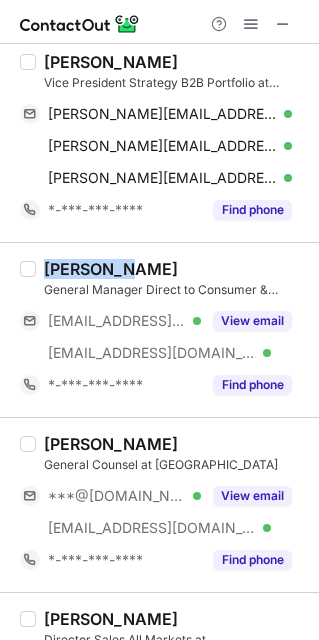 drag, startPoint x: 124, startPoint y: 267, endPoint x: 42, endPoint y: 268, distance: 82.006096 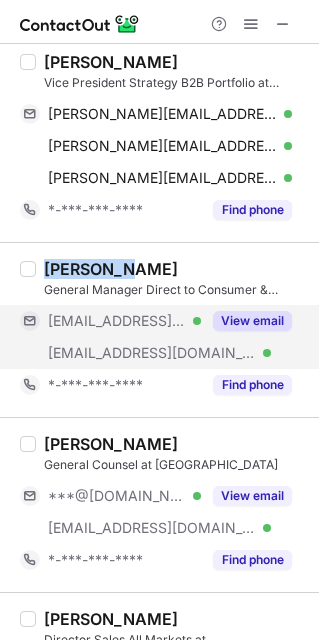 click on "View email" at bounding box center [252, 321] 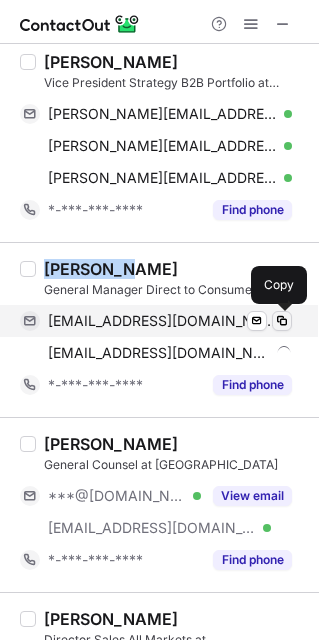 click at bounding box center [282, 321] 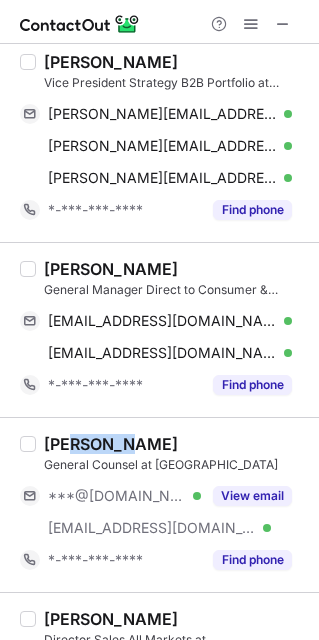 drag, startPoint x: 117, startPoint y: 443, endPoint x: 67, endPoint y: 444, distance: 50.01 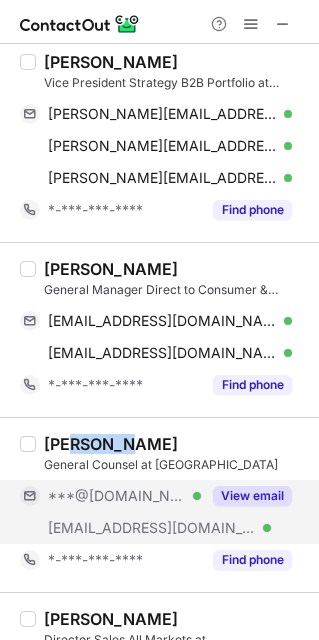 click on "View email" at bounding box center (252, 496) 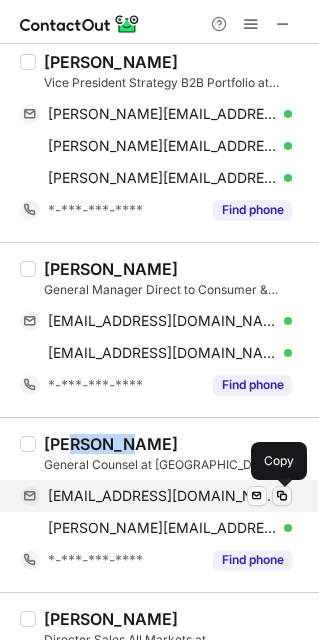 click at bounding box center [282, 496] 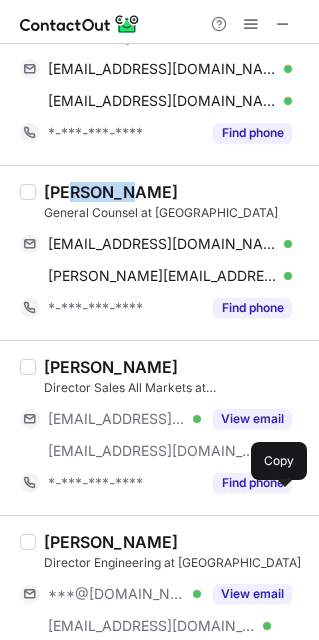 scroll, scrollTop: 484, scrollLeft: 0, axis: vertical 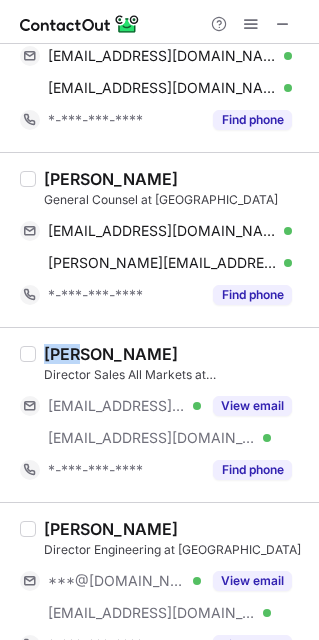 drag, startPoint x: 85, startPoint y: 350, endPoint x: 46, endPoint y: 349, distance: 39.012817 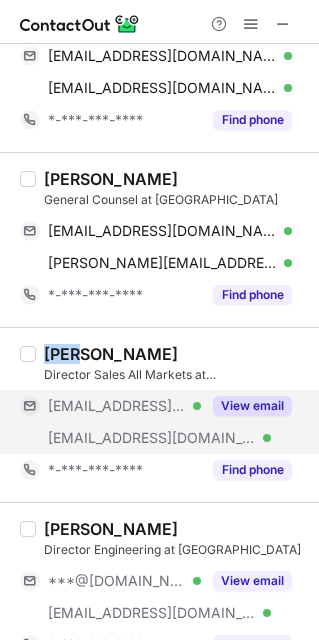 click on "View email" at bounding box center (252, 406) 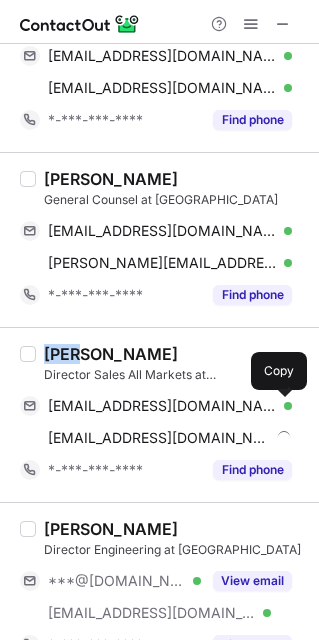 drag, startPoint x: 285, startPoint y: 407, endPoint x: 316, endPoint y: 464, distance: 64.884514 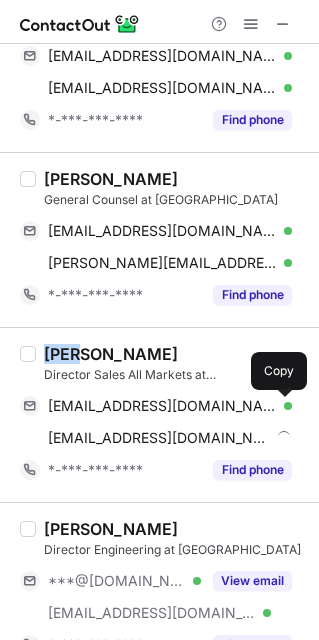 click at bounding box center (282, 406) 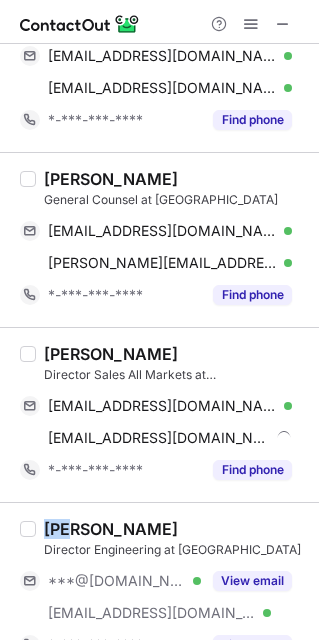 drag, startPoint x: 67, startPoint y: 521, endPoint x: 45, endPoint y: 528, distance: 23.086792 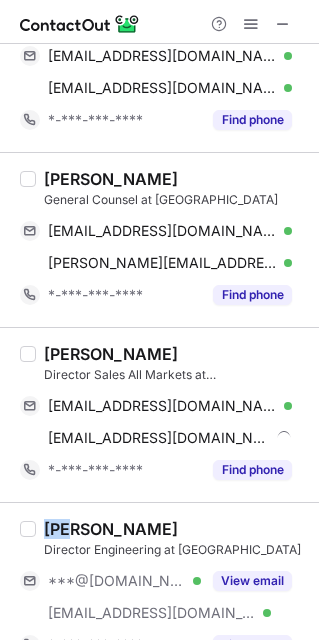 click on "Ivo Stock" at bounding box center [111, 529] 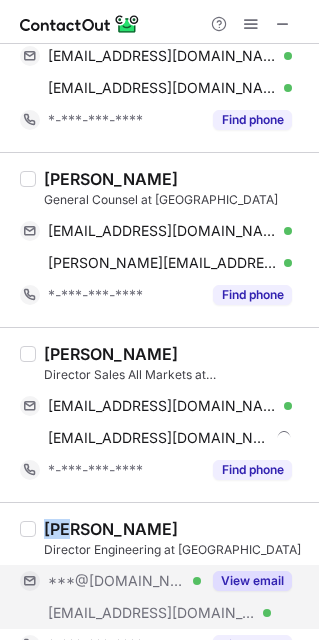 click on "View email" at bounding box center [252, 581] 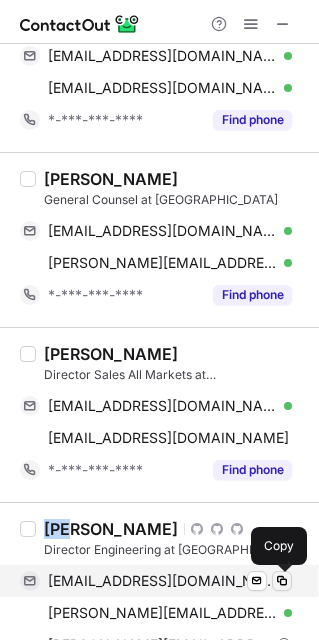 click at bounding box center [282, 581] 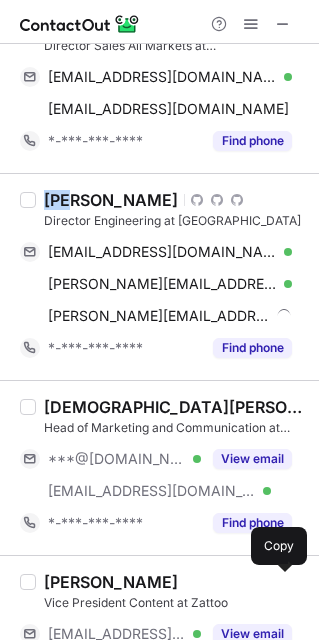 scroll, scrollTop: 879, scrollLeft: 0, axis: vertical 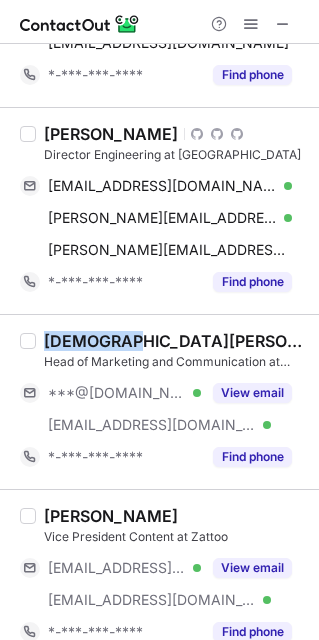 drag, startPoint x: 111, startPoint y: 342, endPoint x: 46, endPoint y: 340, distance: 65.03076 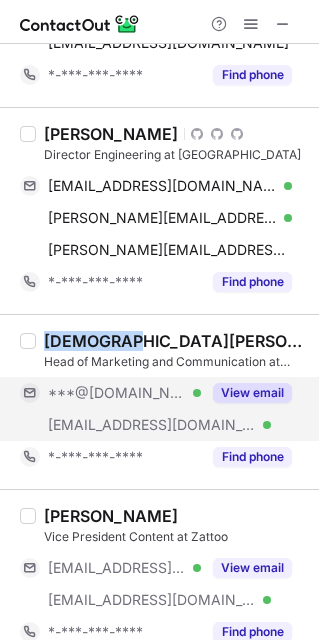 click on "View email" at bounding box center (252, 393) 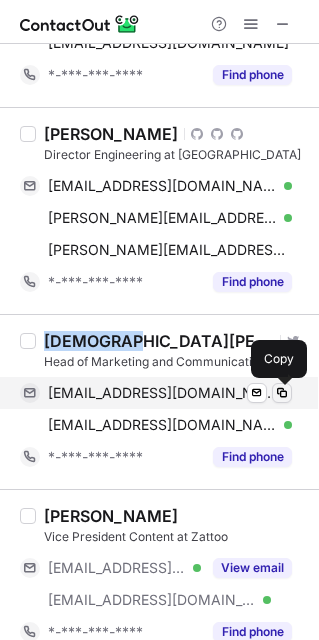 click at bounding box center (282, 393) 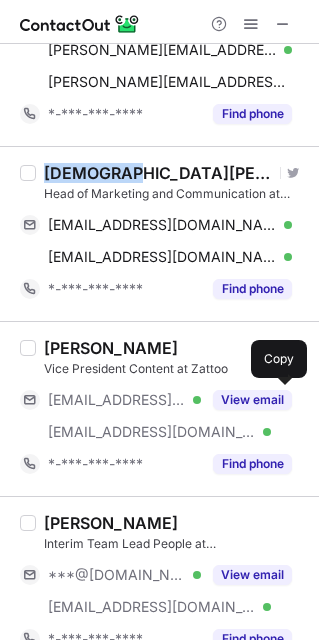 scroll, scrollTop: 1098, scrollLeft: 0, axis: vertical 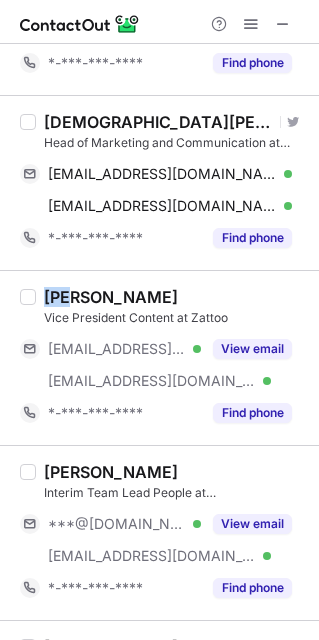 drag, startPoint x: 69, startPoint y: 294, endPoint x: 48, endPoint y: 297, distance: 21.213203 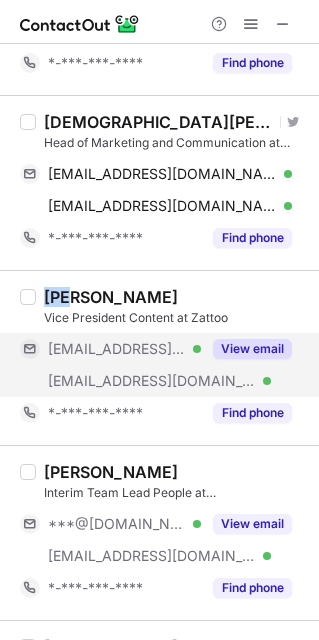 click on "View email" at bounding box center [252, 349] 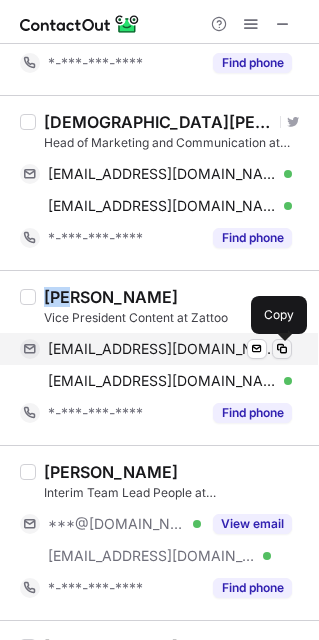 click at bounding box center [282, 349] 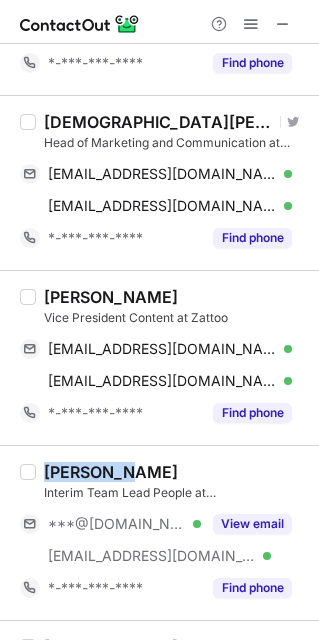 drag, startPoint x: 120, startPoint y: 474, endPoint x: 42, endPoint y: 474, distance: 78 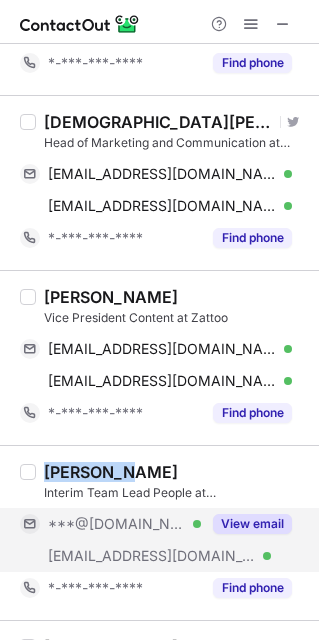 click on "View email" at bounding box center (252, 524) 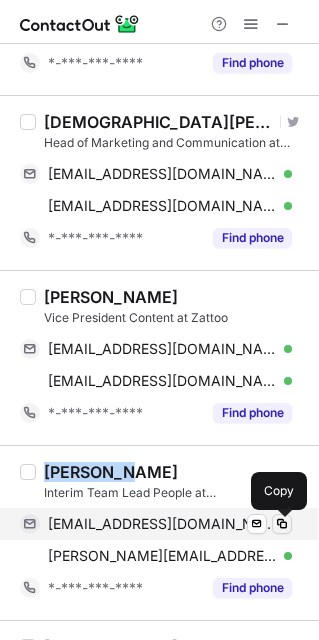 click at bounding box center (282, 524) 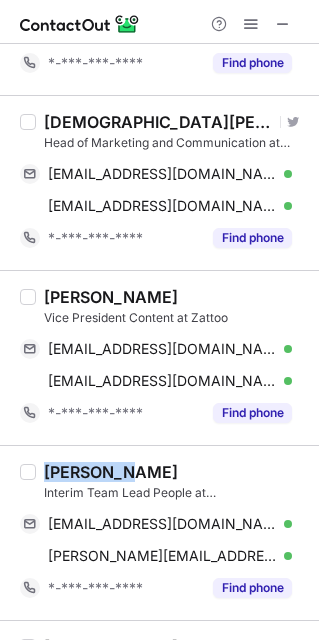 scroll, scrollTop: 1255, scrollLeft: 0, axis: vertical 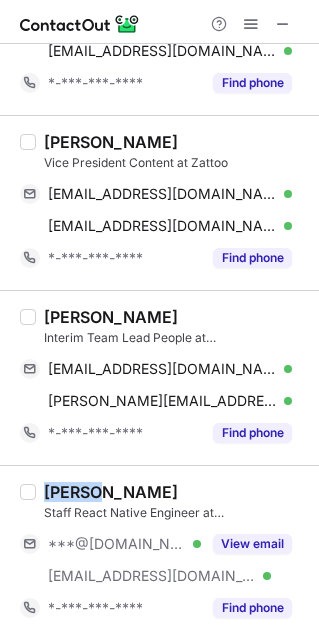 drag, startPoint x: 91, startPoint y: 489, endPoint x: 45, endPoint y: 489, distance: 46 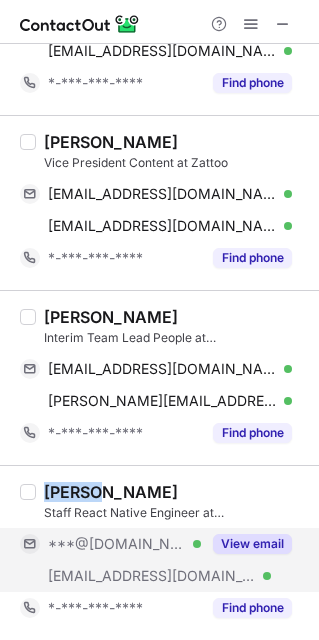 click on "View email" at bounding box center (252, 544) 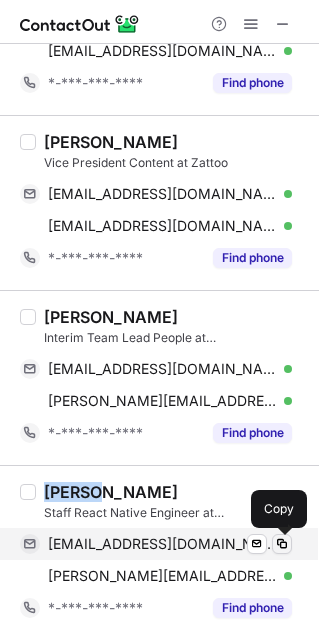 click at bounding box center (282, 544) 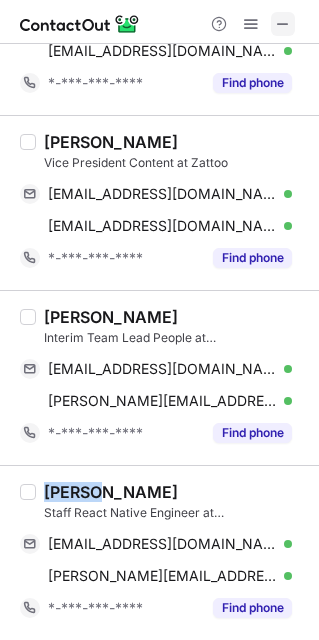 click at bounding box center (283, 24) 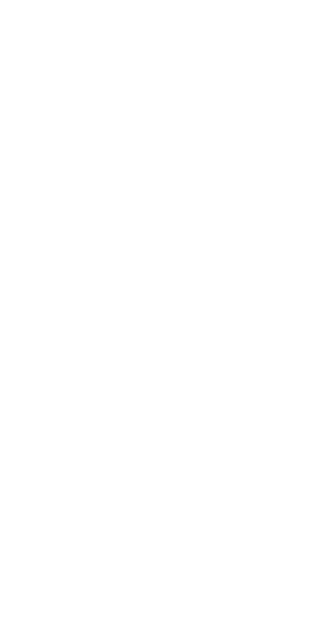 scroll, scrollTop: 0, scrollLeft: 0, axis: both 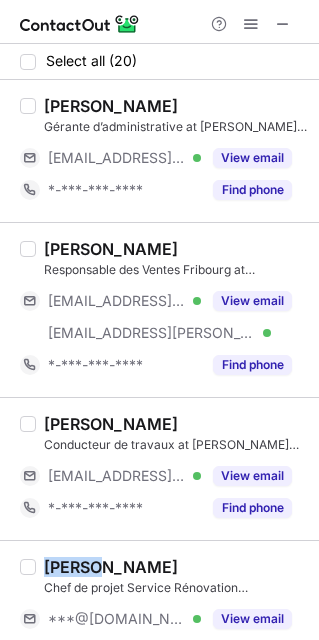 drag, startPoint x: 97, startPoint y: 561, endPoint x: 45, endPoint y: 568, distance: 52.46904 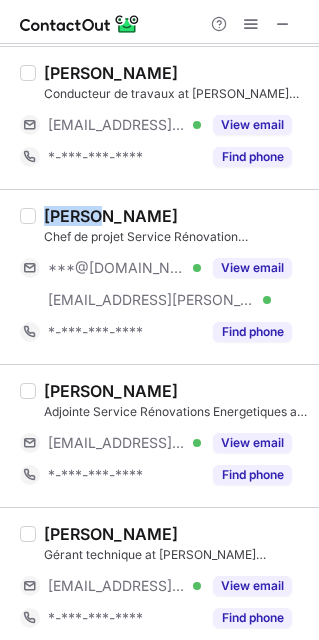 scroll, scrollTop: 342, scrollLeft: 0, axis: vertical 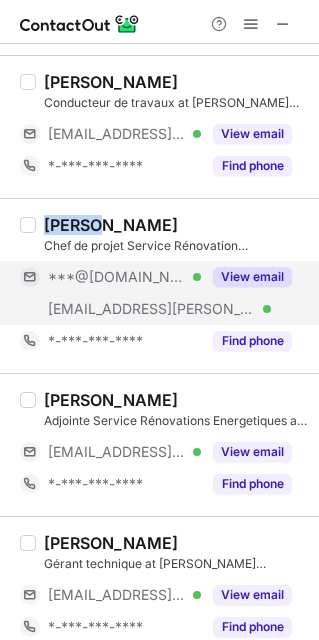click on "View email" at bounding box center (252, 277) 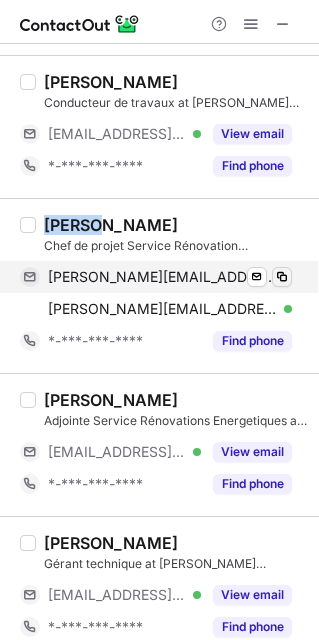 click at bounding box center [282, 277] 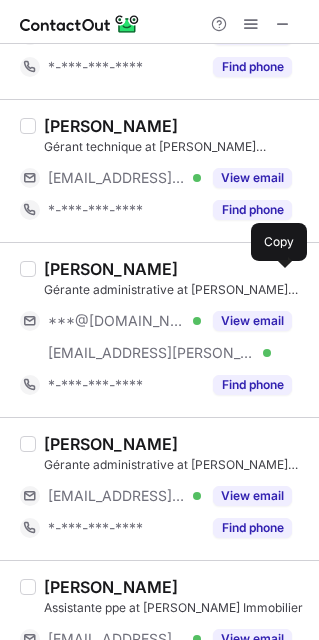 scroll, scrollTop: 760, scrollLeft: 0, axis: vertical 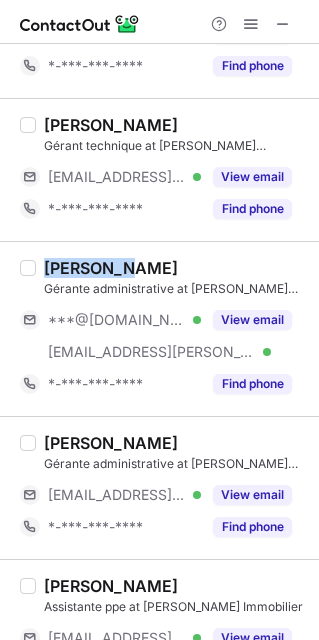 drag, startPoint x: 121, startPoint y: 267, endPoint x: 45, endPoint y: 267, distance: 76 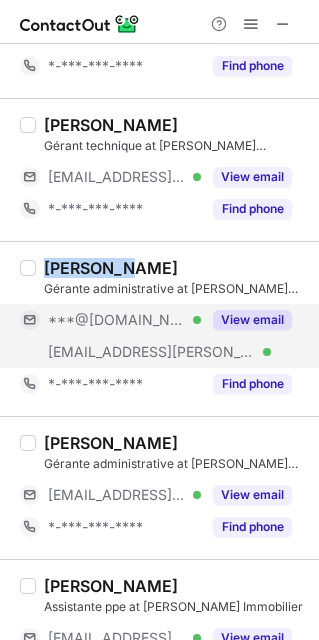 click on "View email" at bounding box center [252, 320] 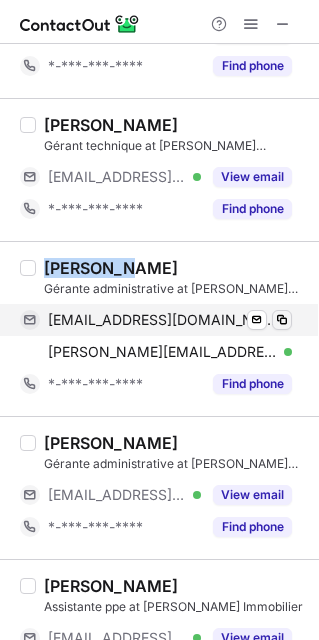 click at bounding box center [282, 320] 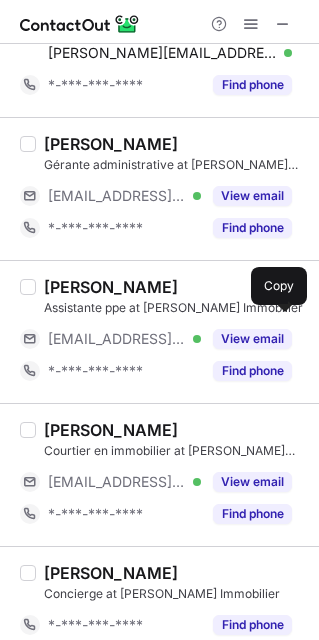 scroll, scrollTop: 1117, scrollLeft: 0, axis: vertical 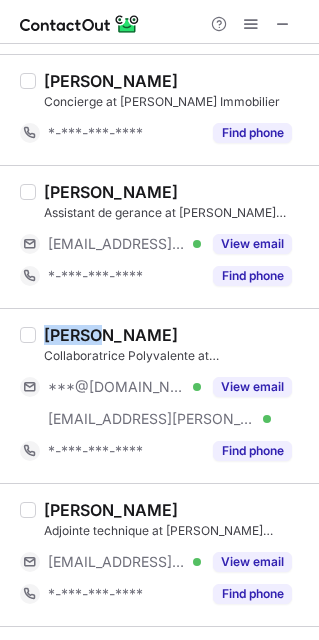 drag, startPoint x: 97, startPoint y: 338, endPoint x: 45, endPoint y: 337, distance: 52.009613 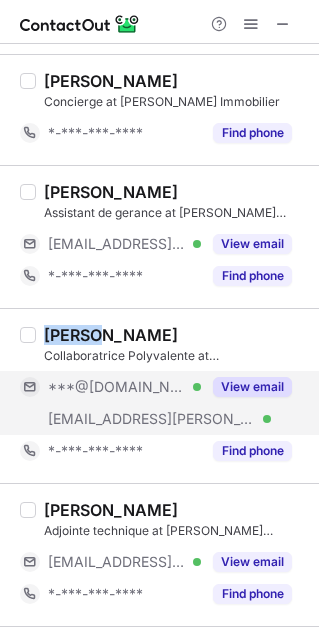 click on "View email" at bounding box center [252, 387] 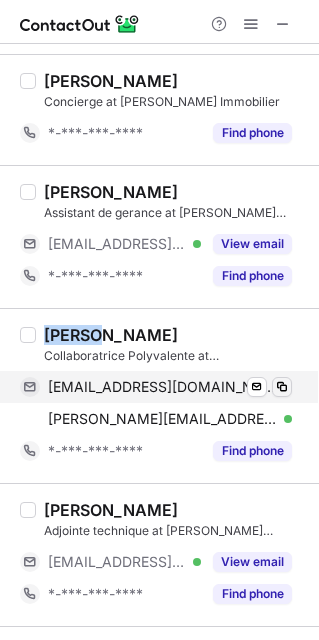 click at bounding box center [282, 387] 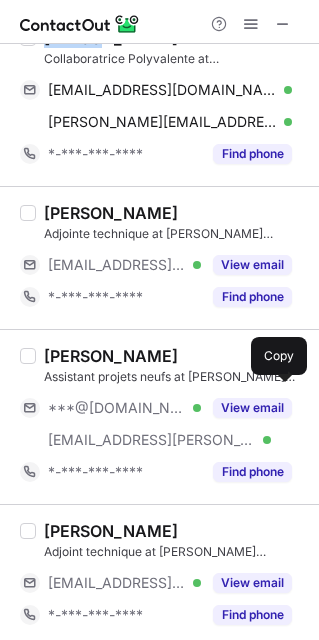 scroll, scrollTop: 1863, scrollLeft: 0, axis: vertical 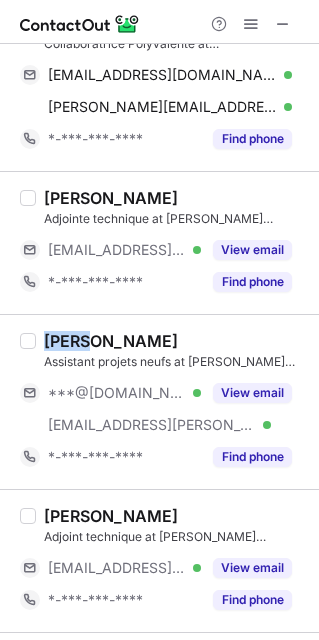 drag, startPoint x: 93, startPoint y: 345, endPoint x: 46, endPoint y: 345, distance: 47 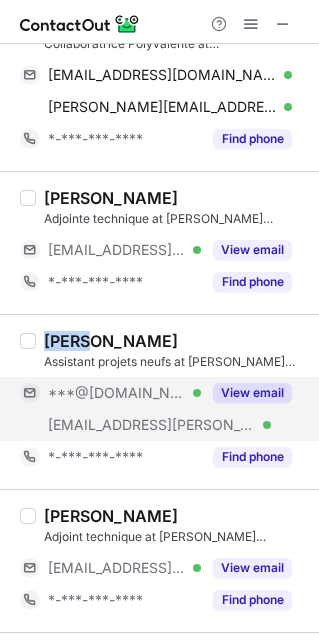 click on "View email" at bounding box center (252, 393) 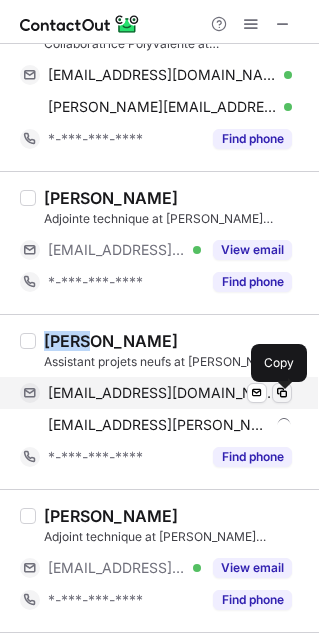 click at bounding box center [282, 393] 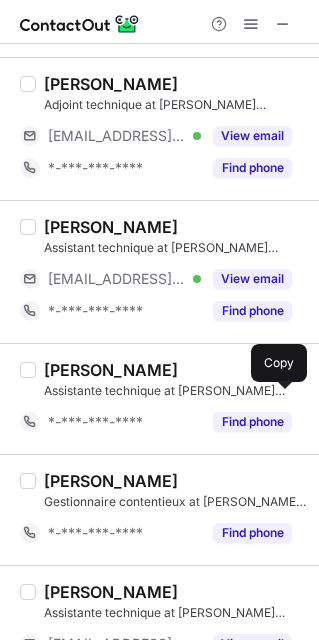 scroll, scrollTop: 2370, scrollLeft: 0, axis: vertical 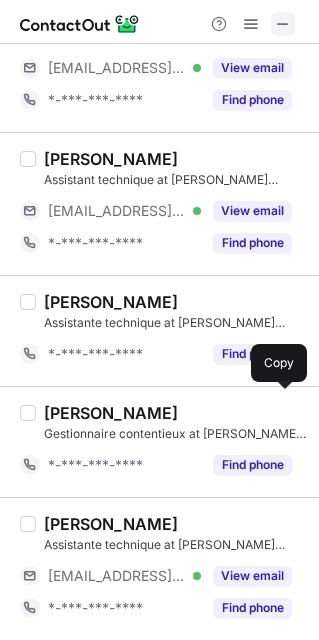 click at bounding box center (283, 24) 